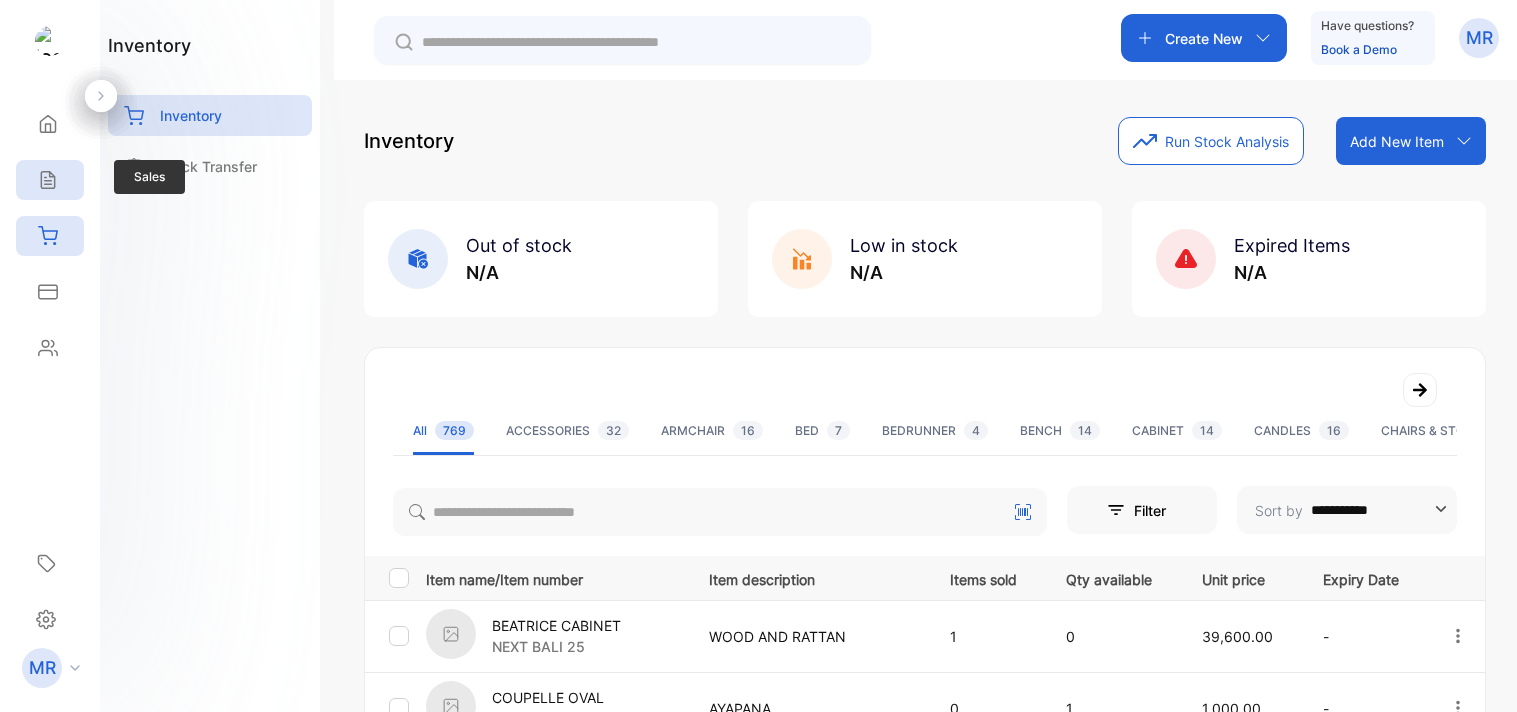 scroll, scrollTop: 0, scrollLeft: 0, axis: both 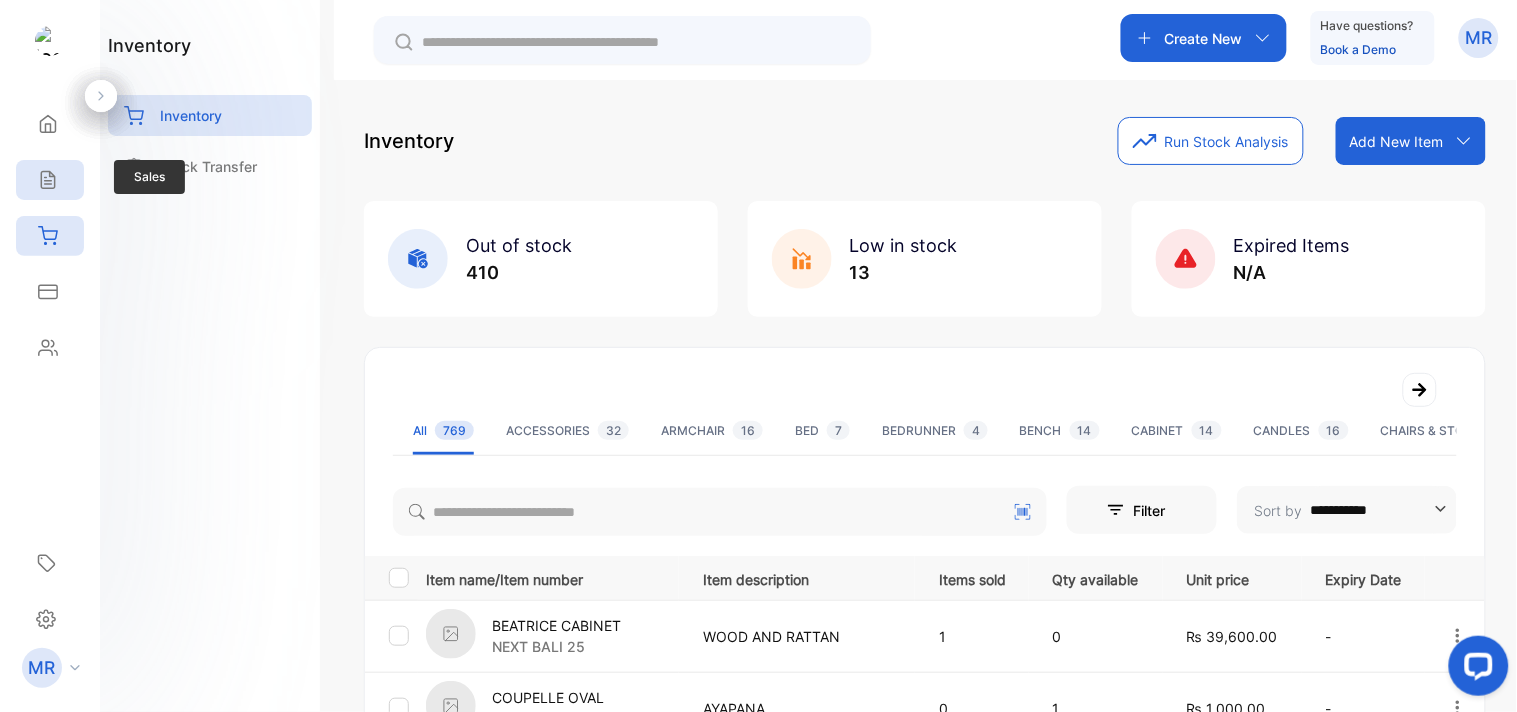 click 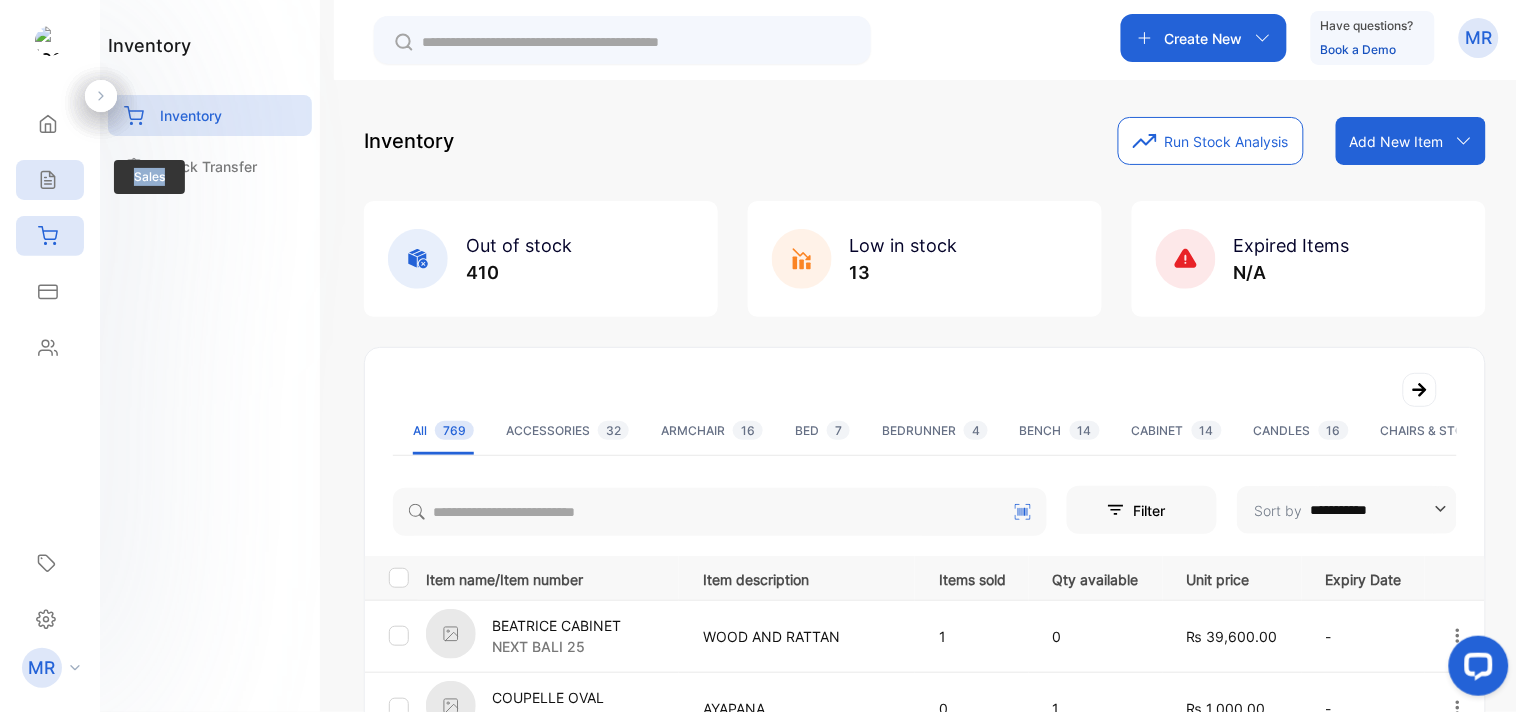 click 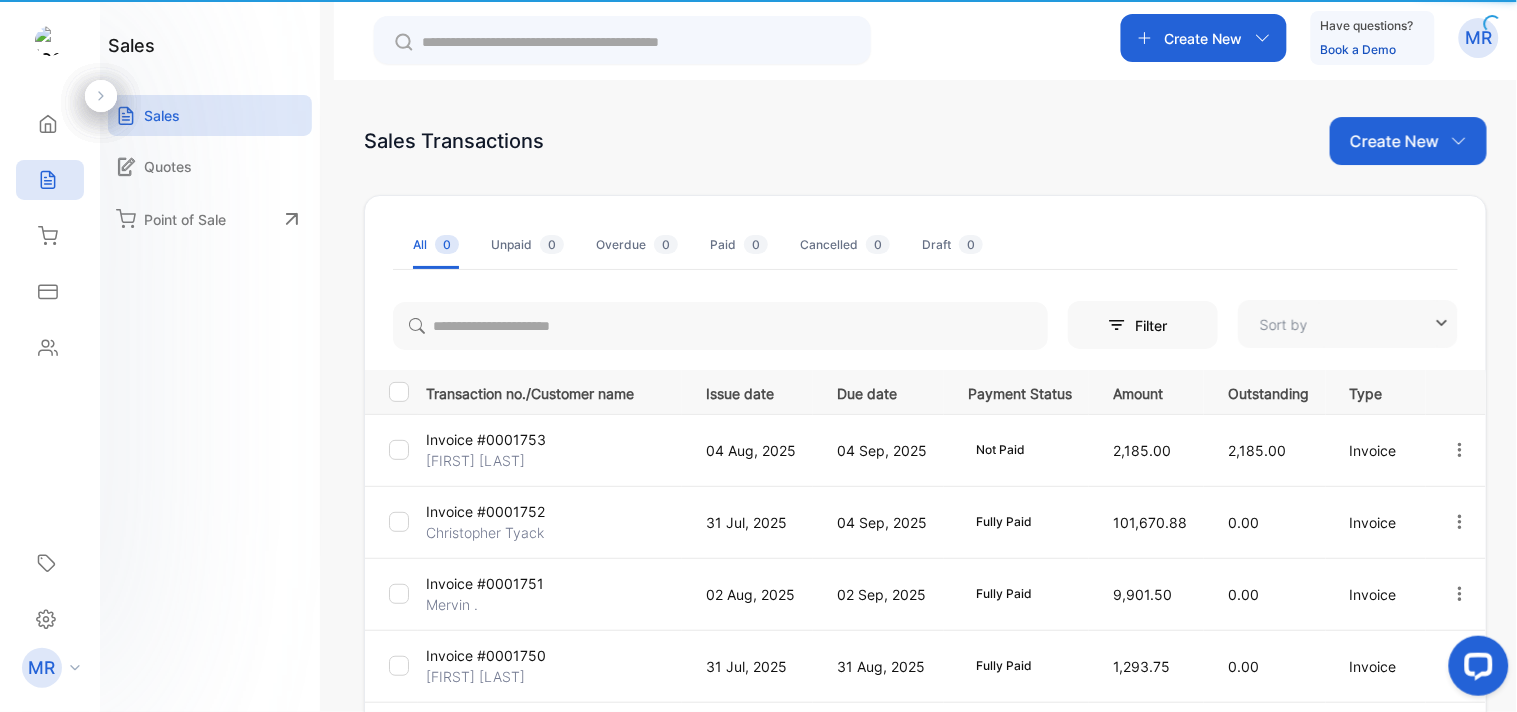 type on "**********" 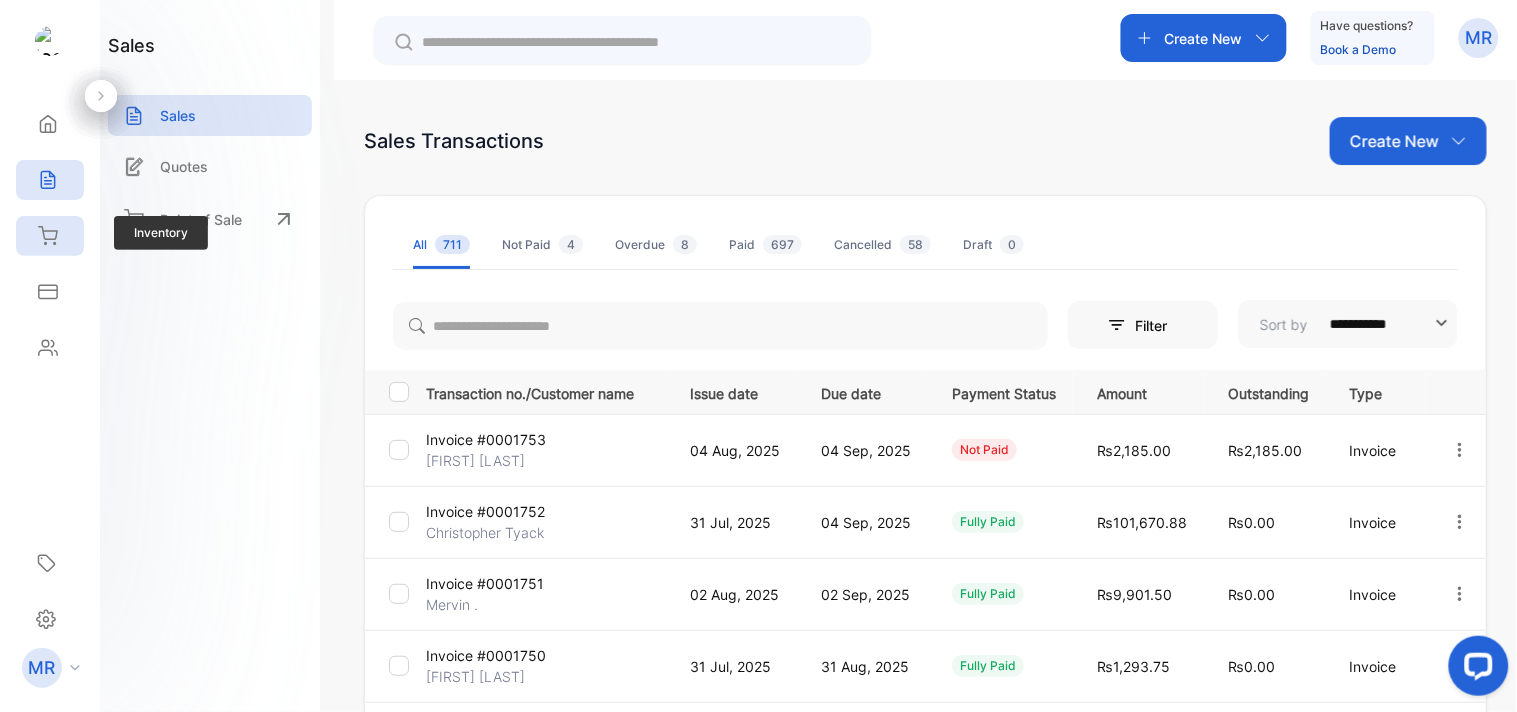 click 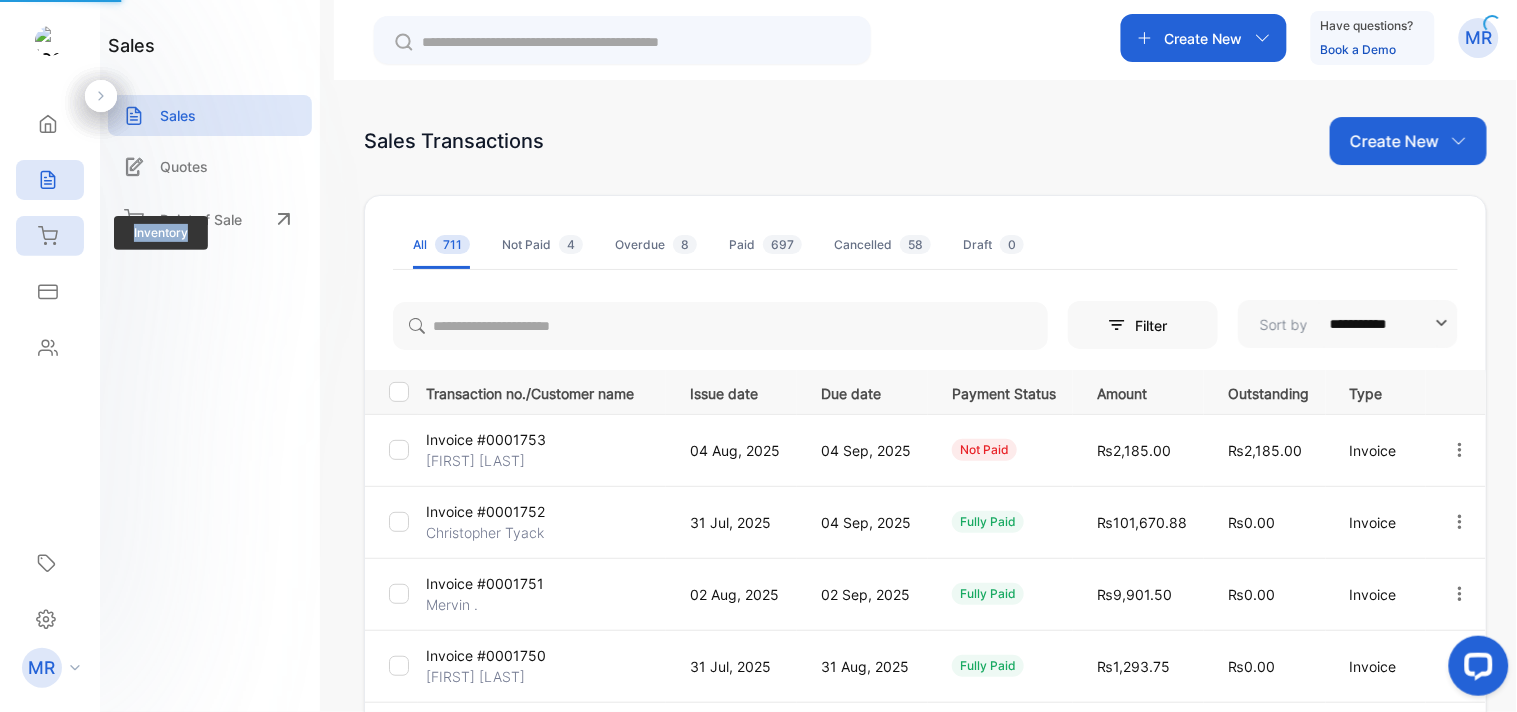 click 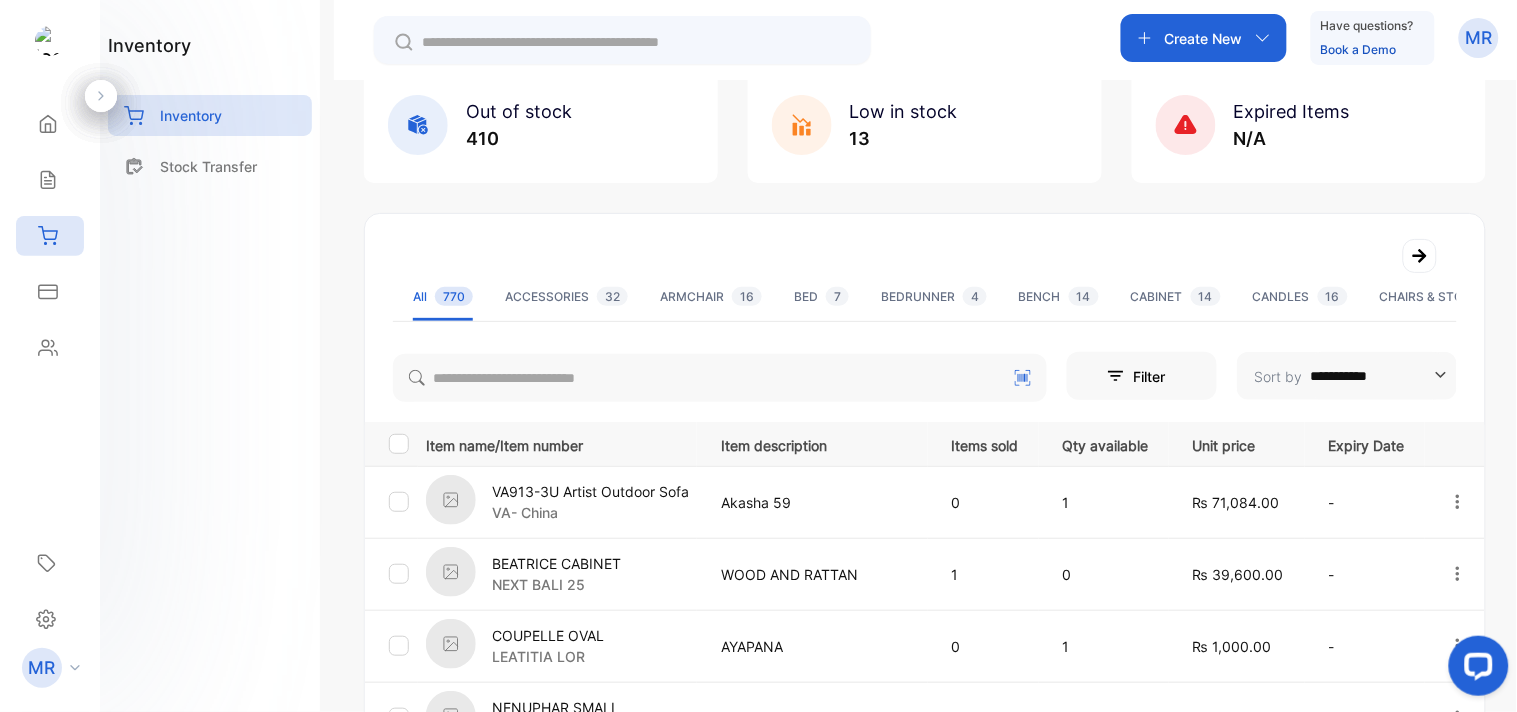 scroll, scrollTop: 0, scrollLeft: 0, axis: both 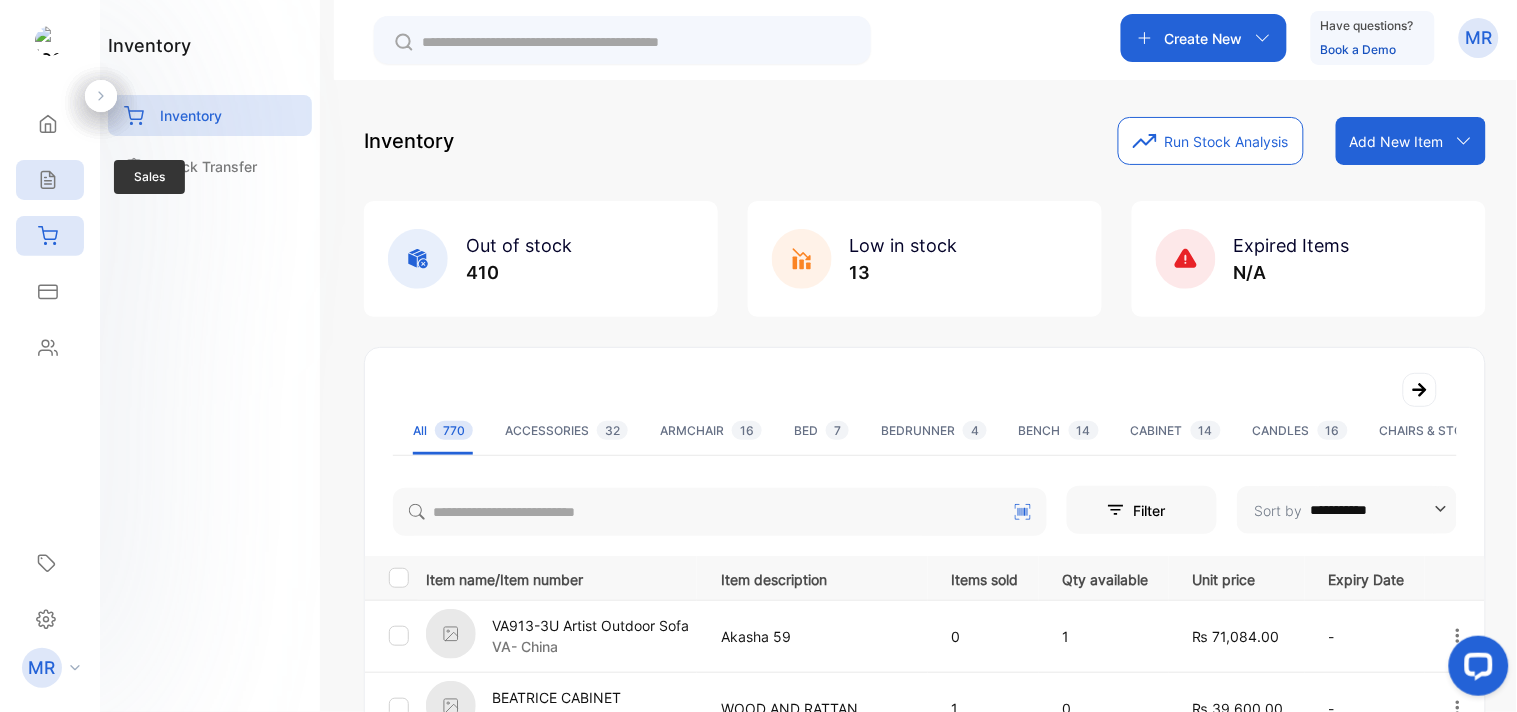 click 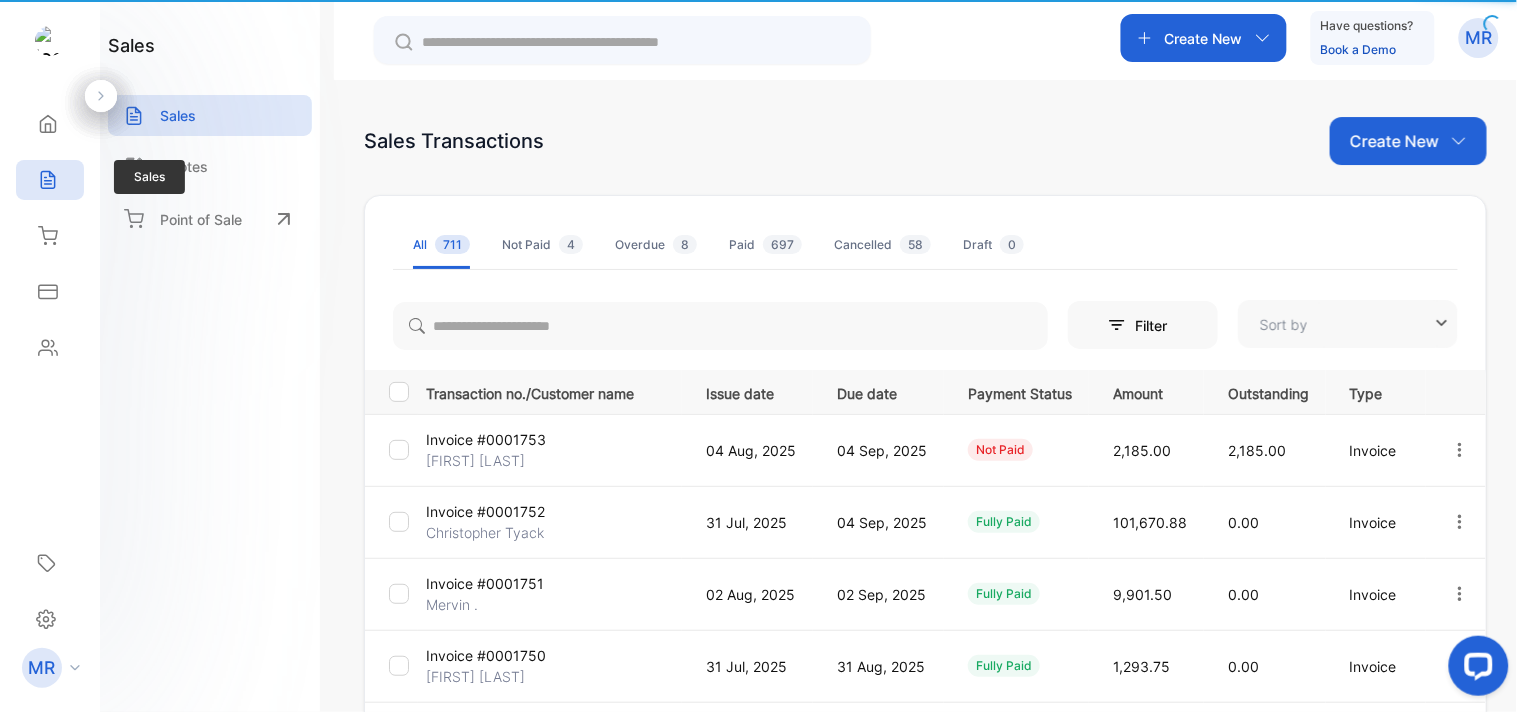 type on "**********" 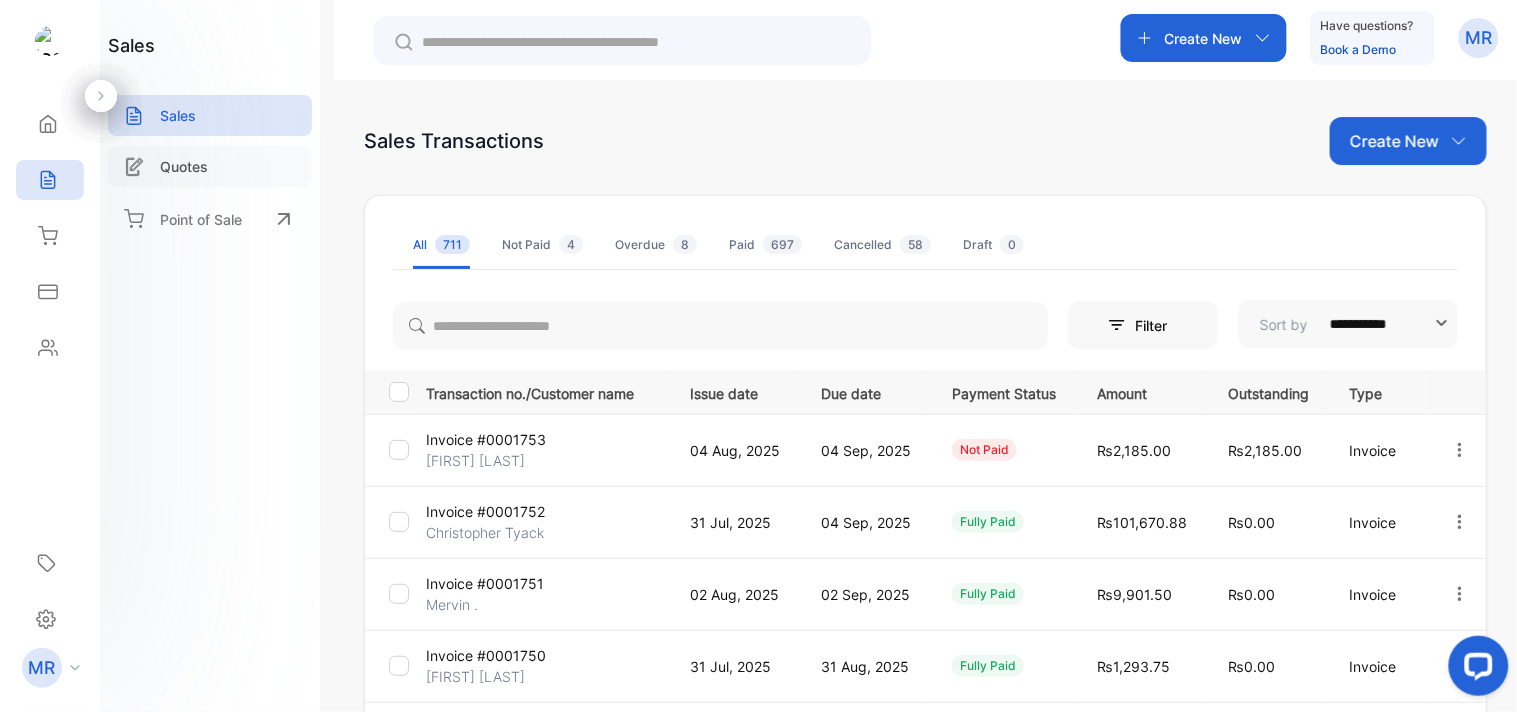click on "Quotes" at bounding box center (184, 166) 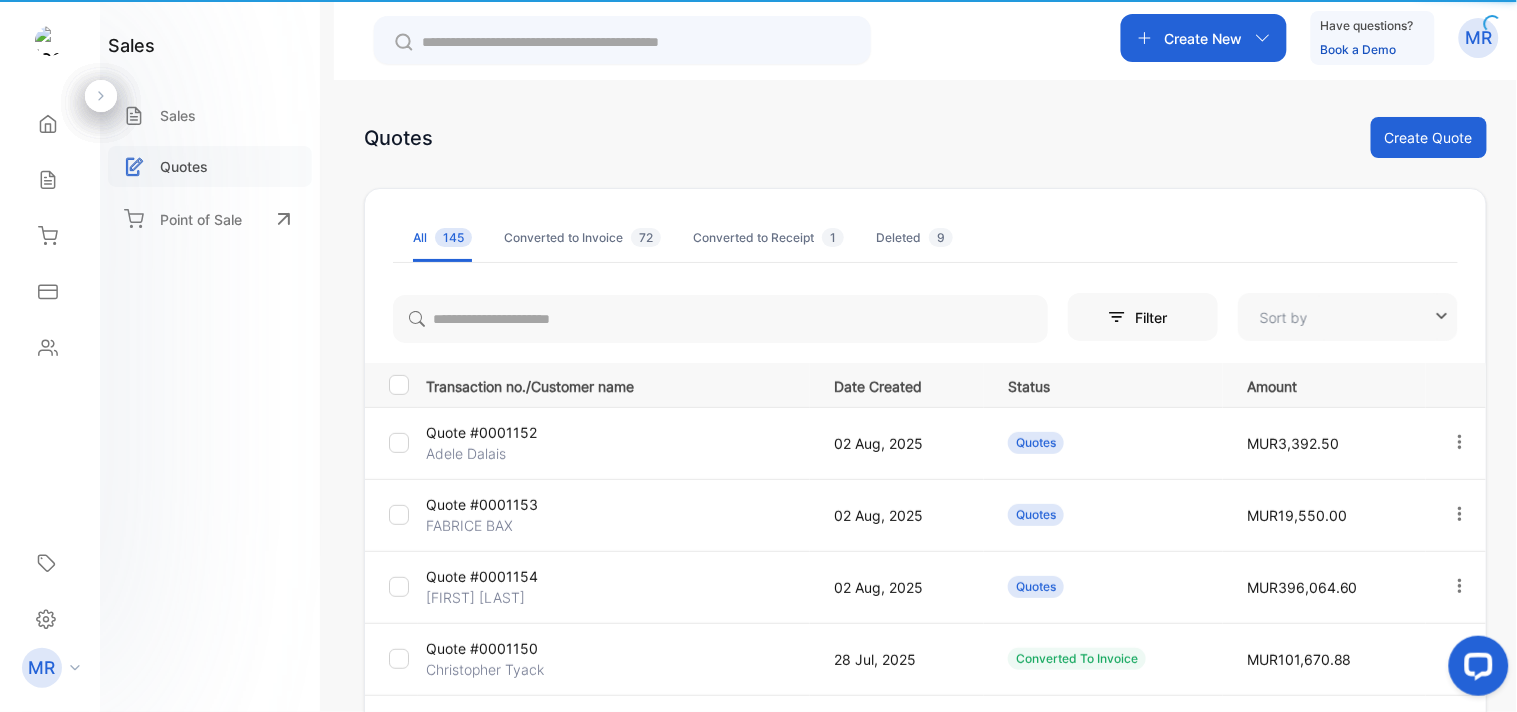 type on "**********" 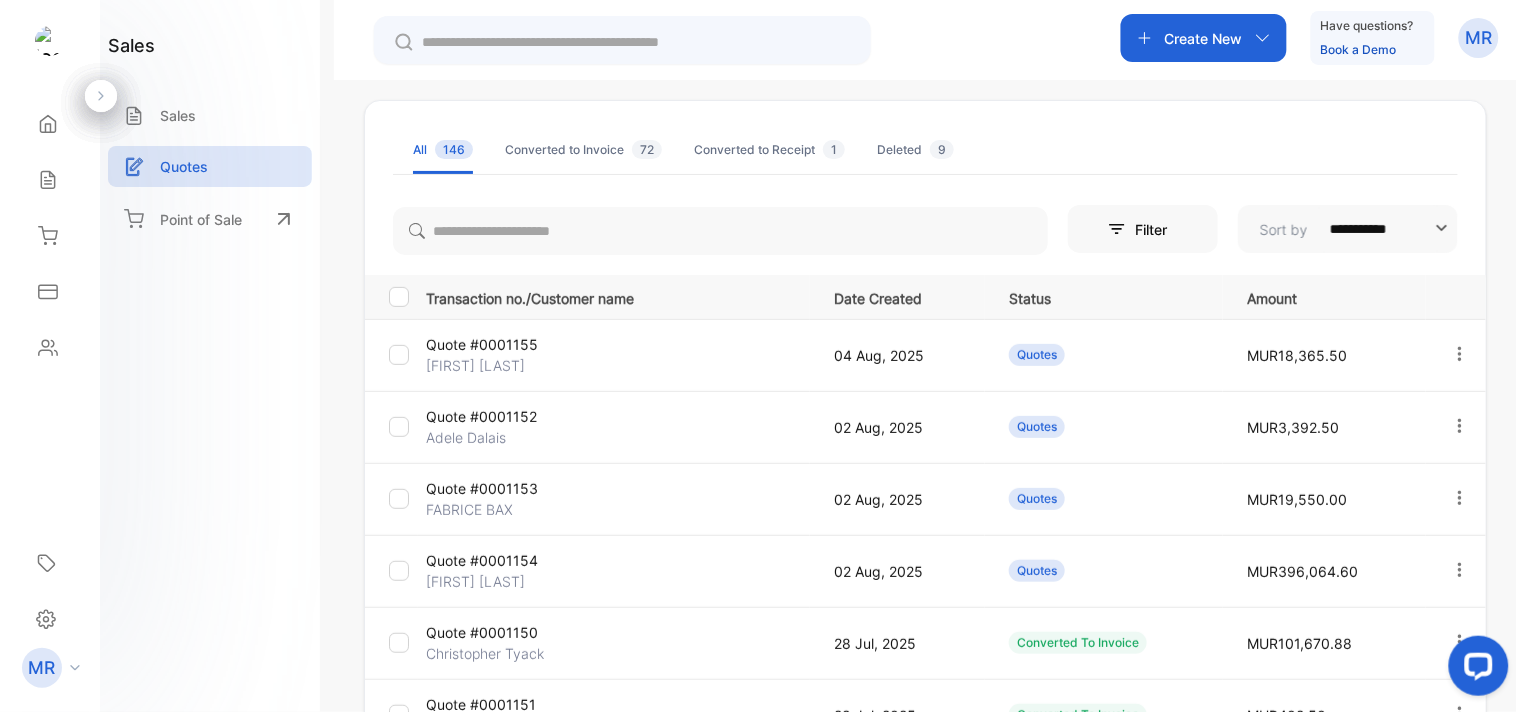 scroll, scrollTop: 283, scrollLeft: 0, axis: vertical 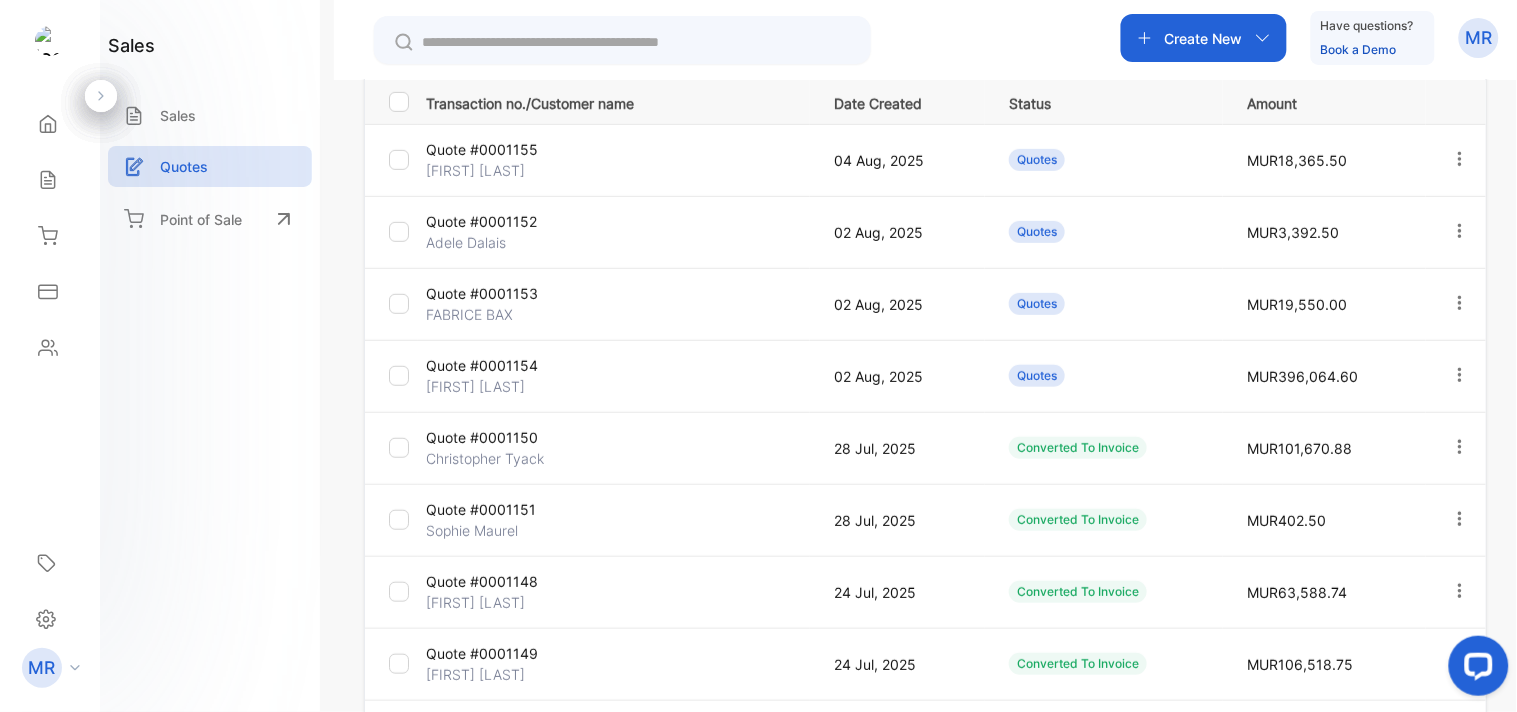 click at bounding box center [1460, 375] 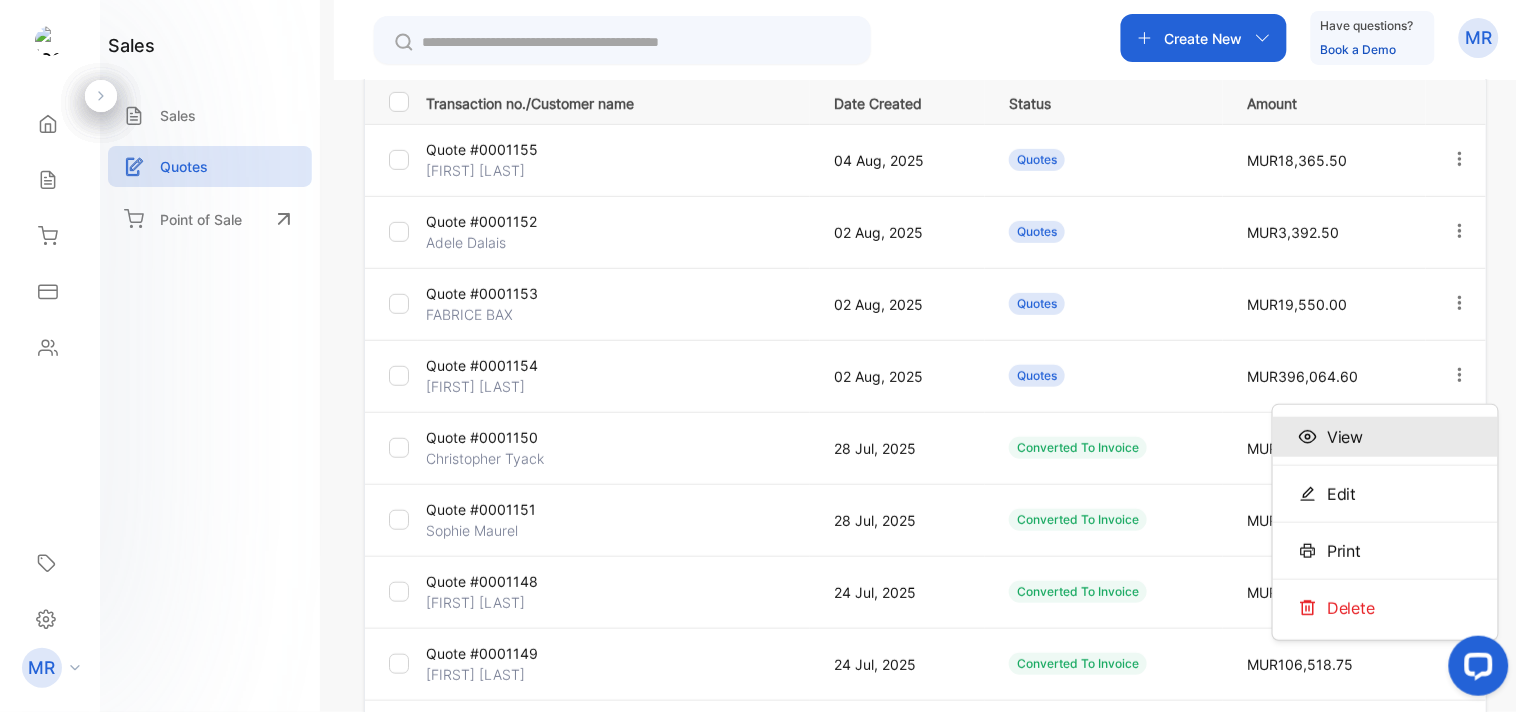 click on "View" at bounding box center [1385, 437] 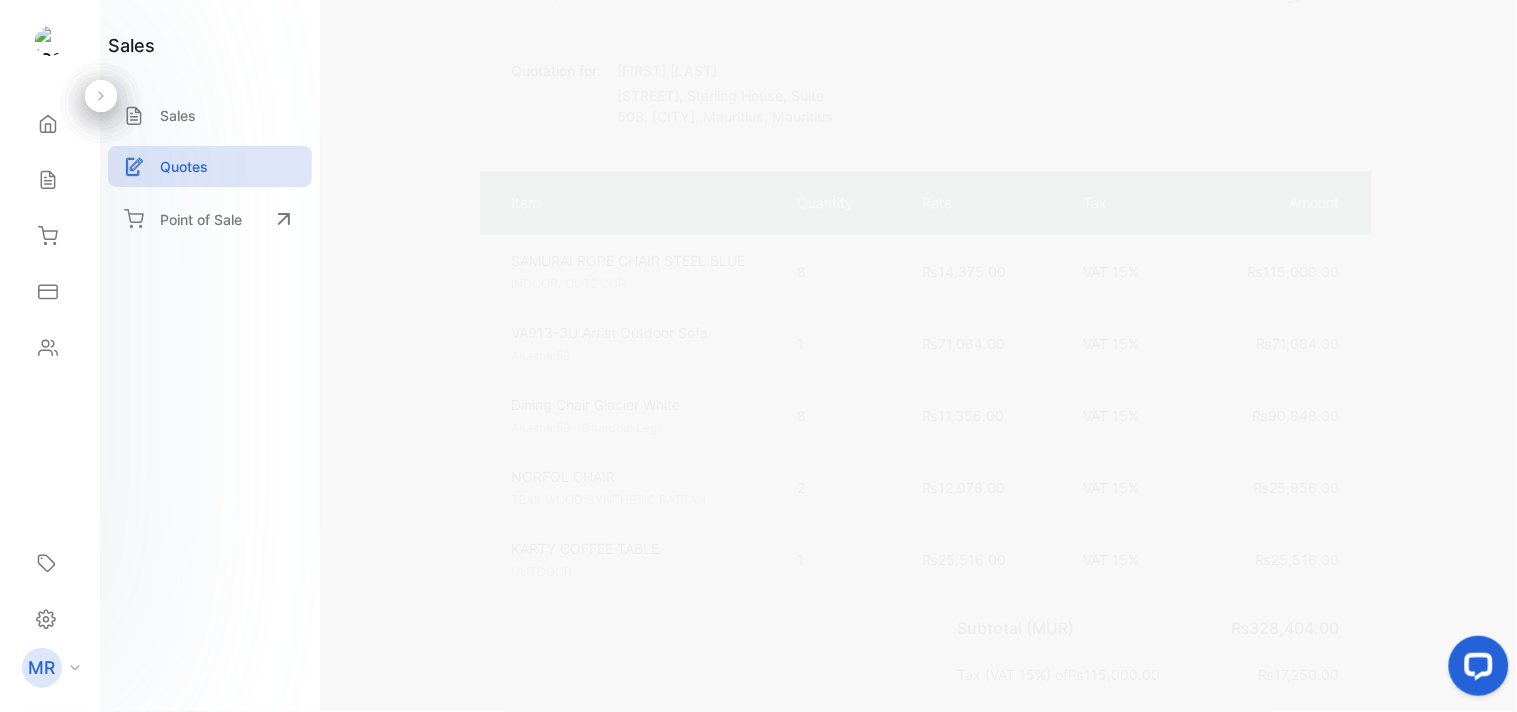 scroll, scrollTop: 0, scrollLeft: 0, axis: both 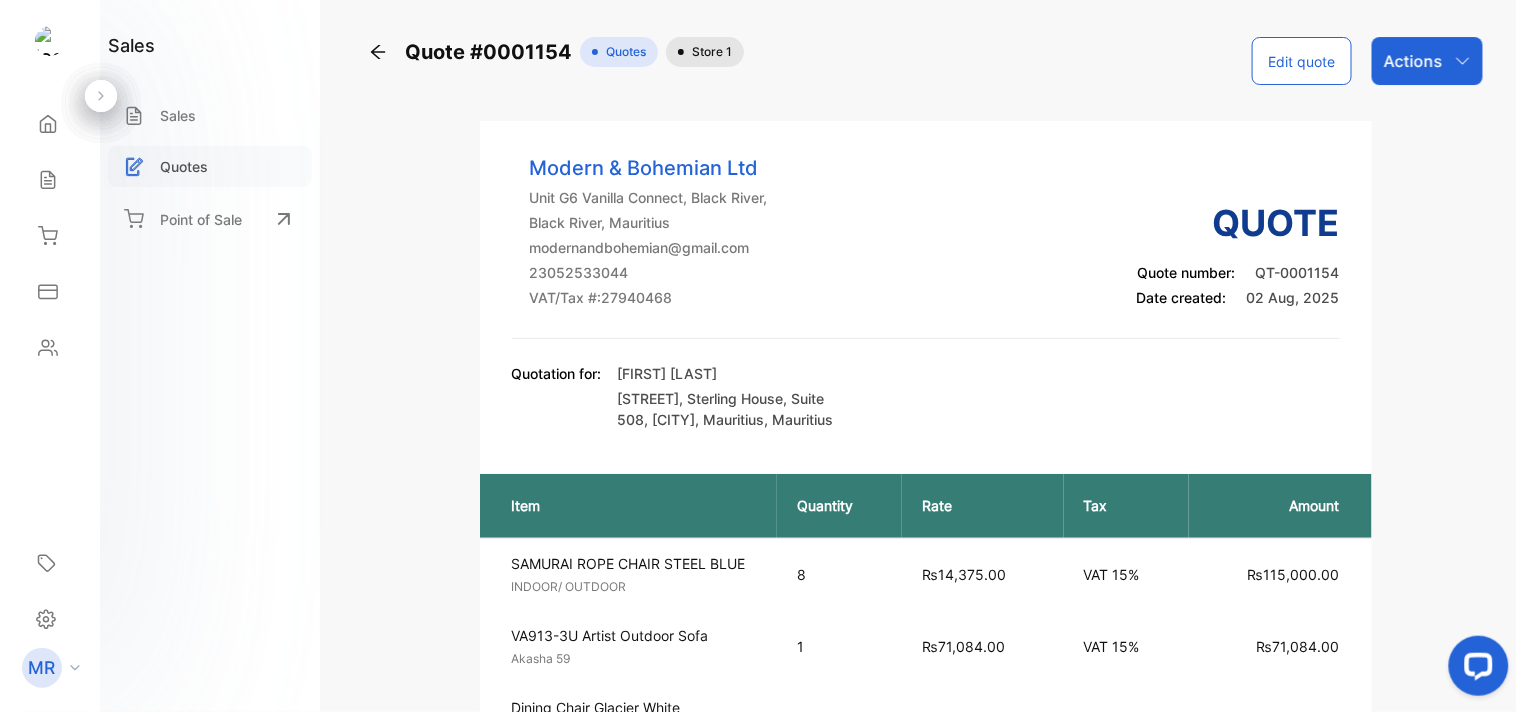 click on "Quotes" at bounding box center (184, 166) 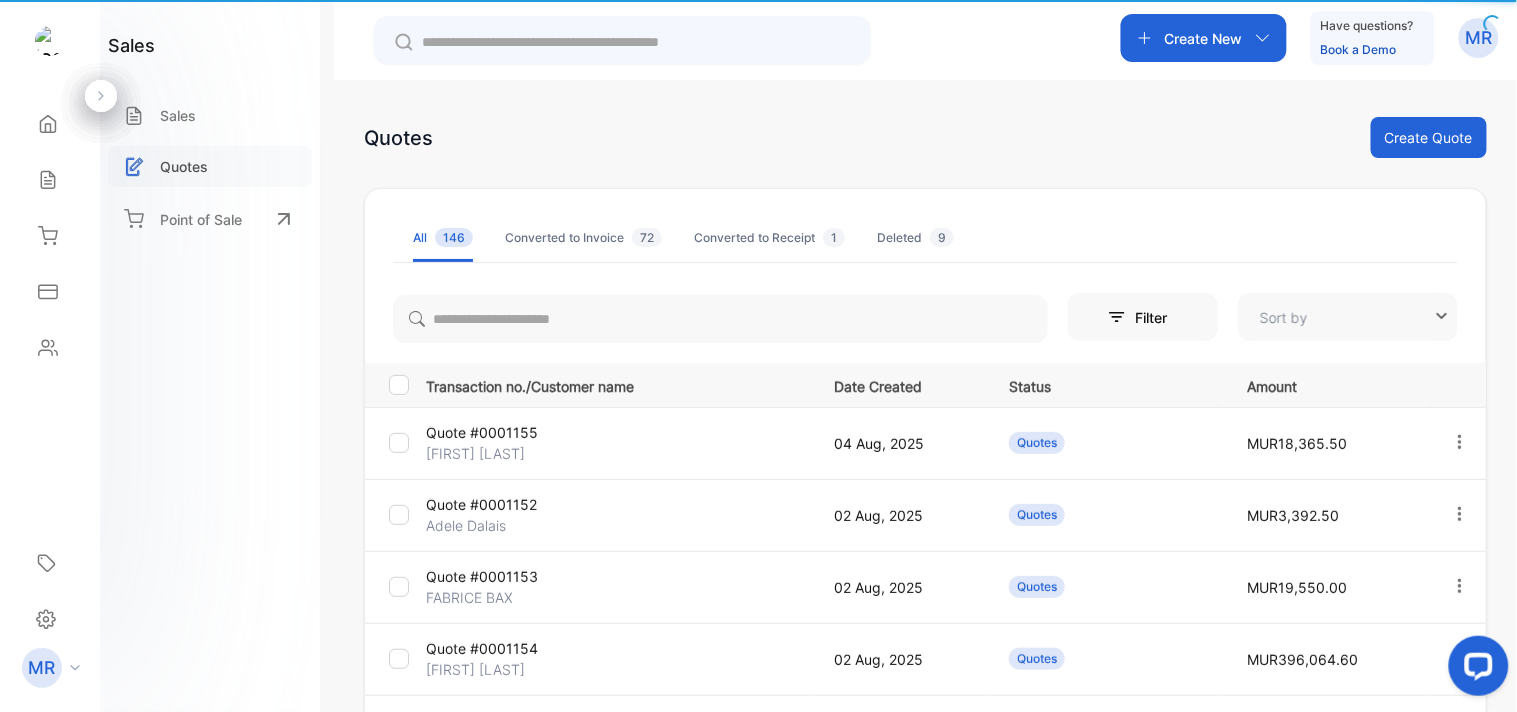 type on "**********" 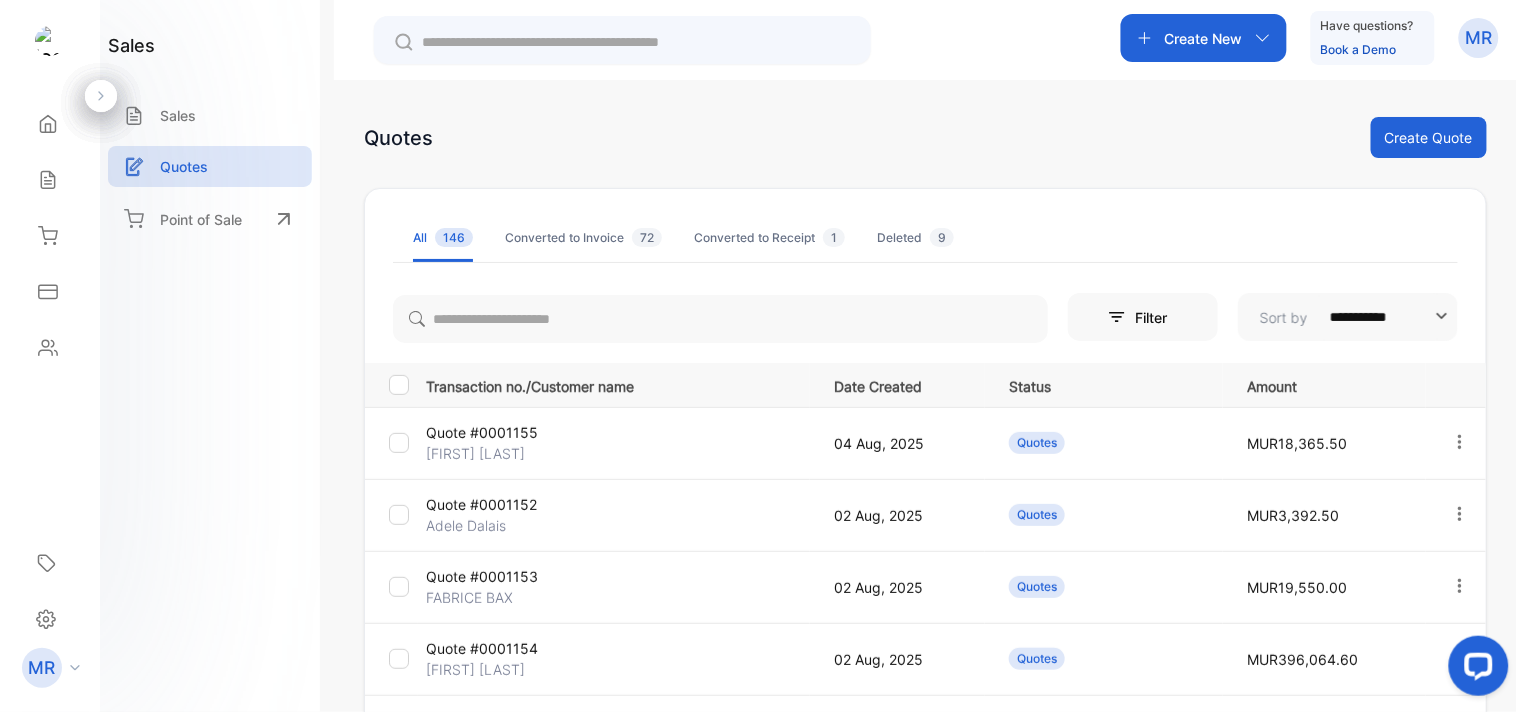 click 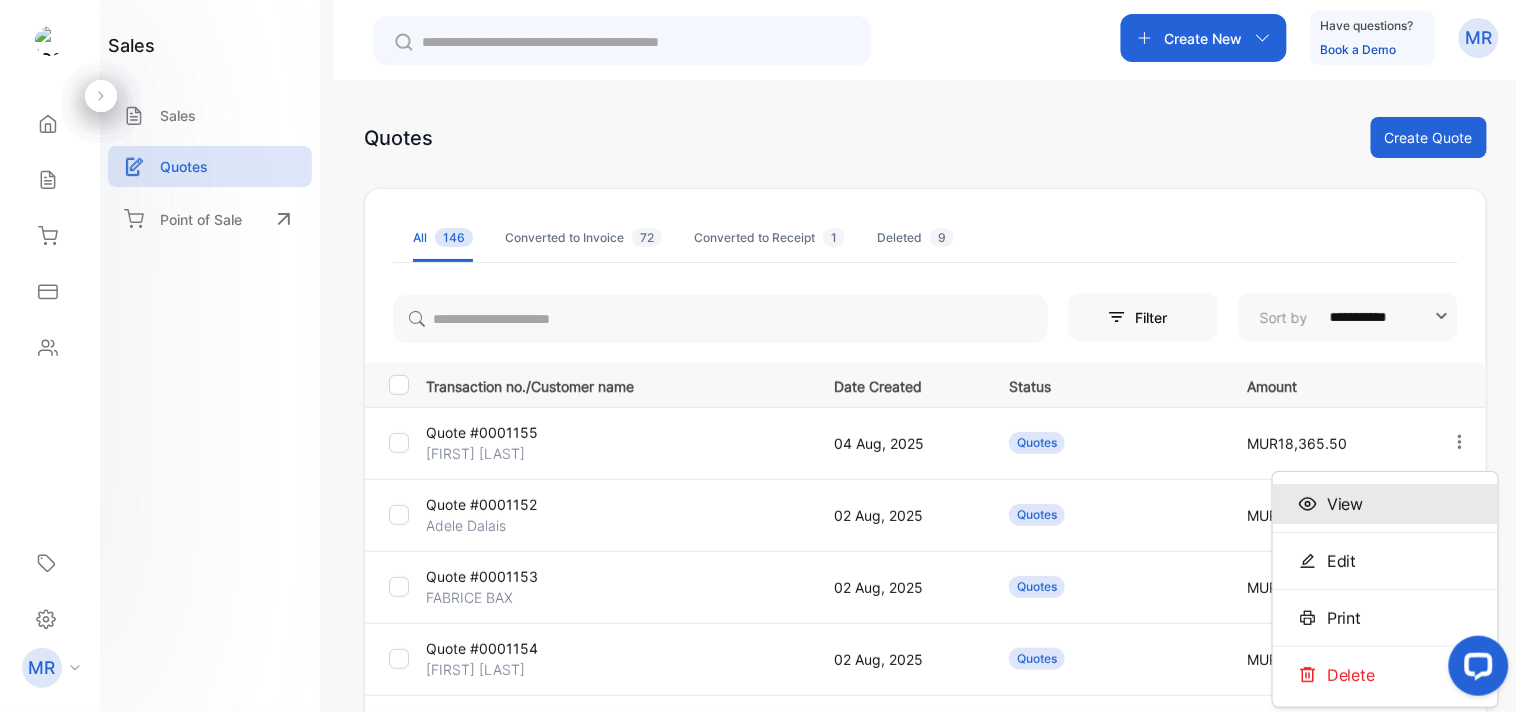 click on "View" at bounding box center (1385, 504) 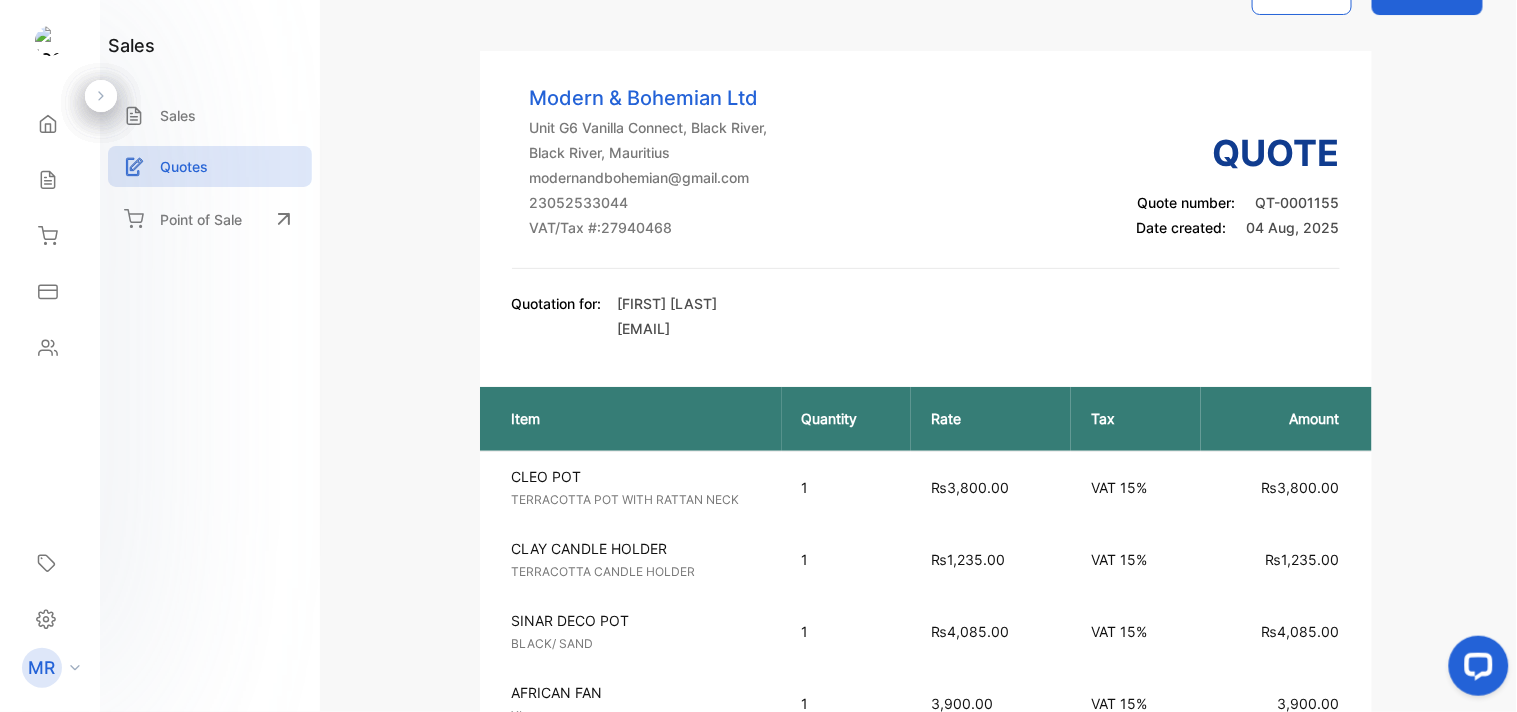 scroll, scrollTop: 68, scrollLeft: 0, axis: vertical 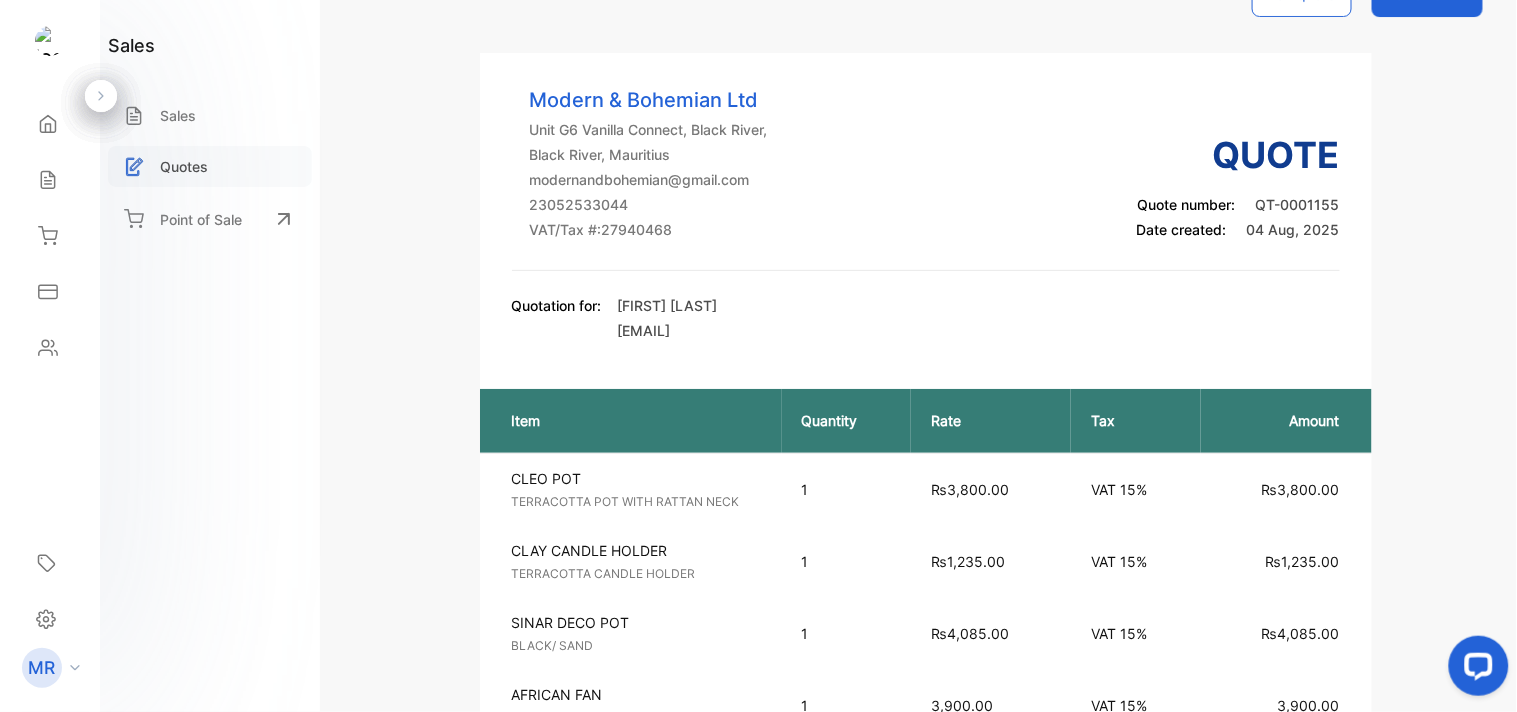 click on "Quotes" at bounding box center [210, 166] 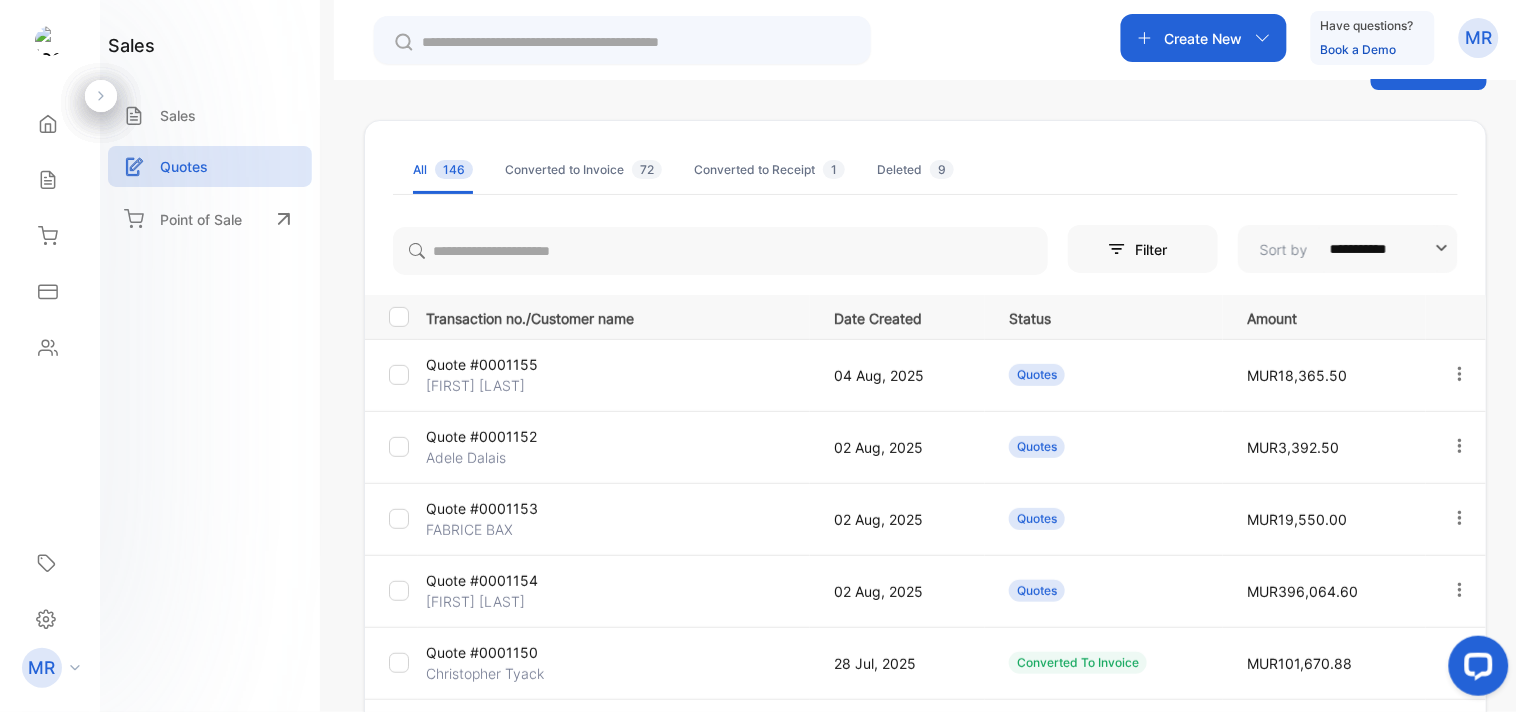 click 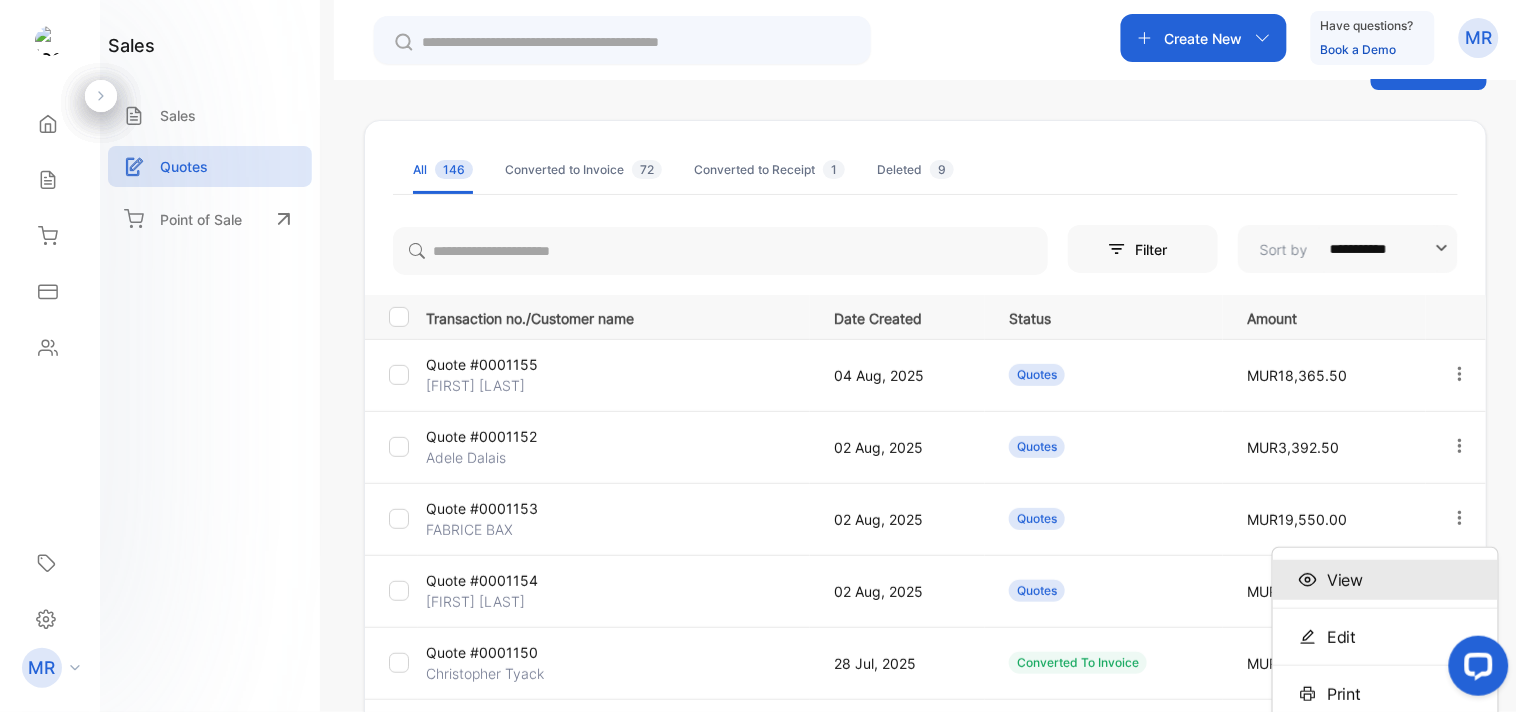 click on "View" at bounding box center [1385, 580] 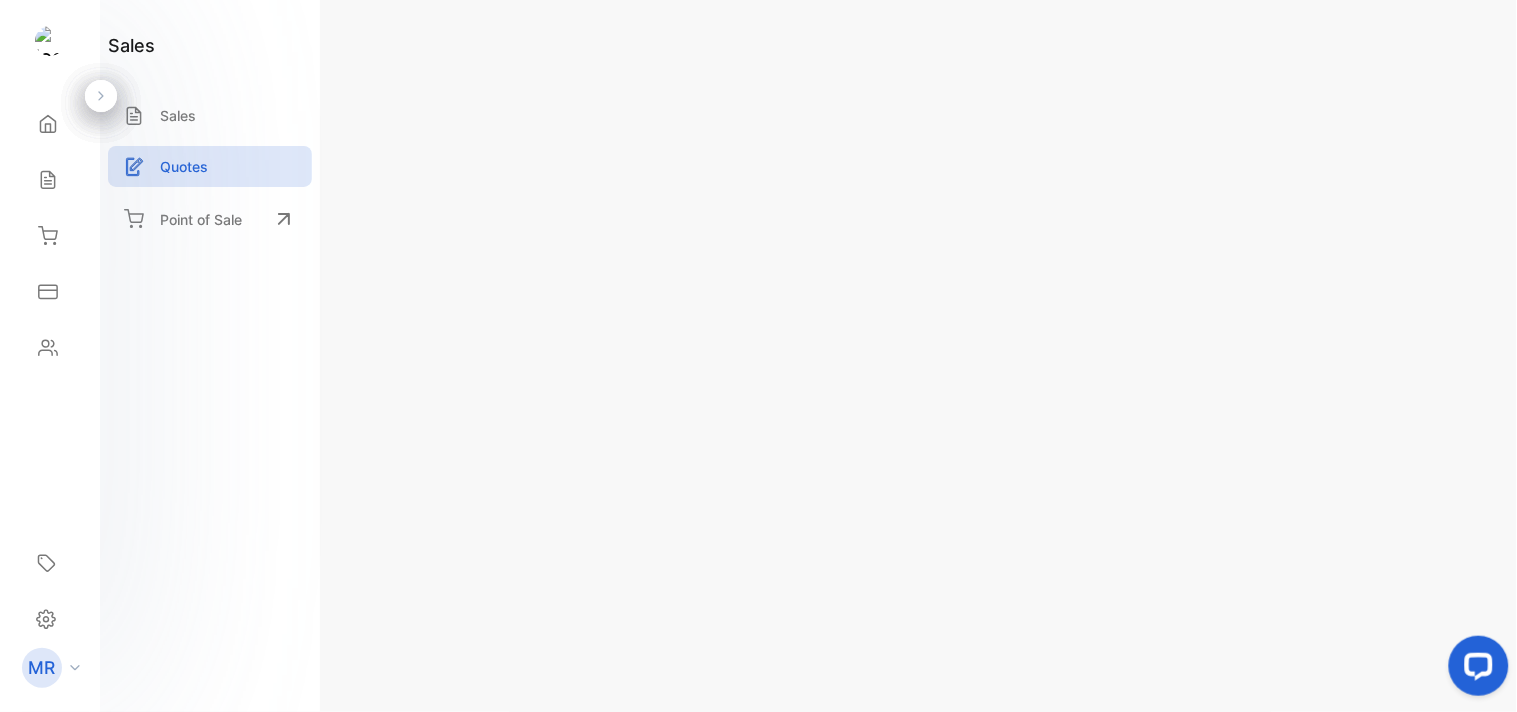 scroll, scrollTop: 0, scrollLeft: 0, axis: both 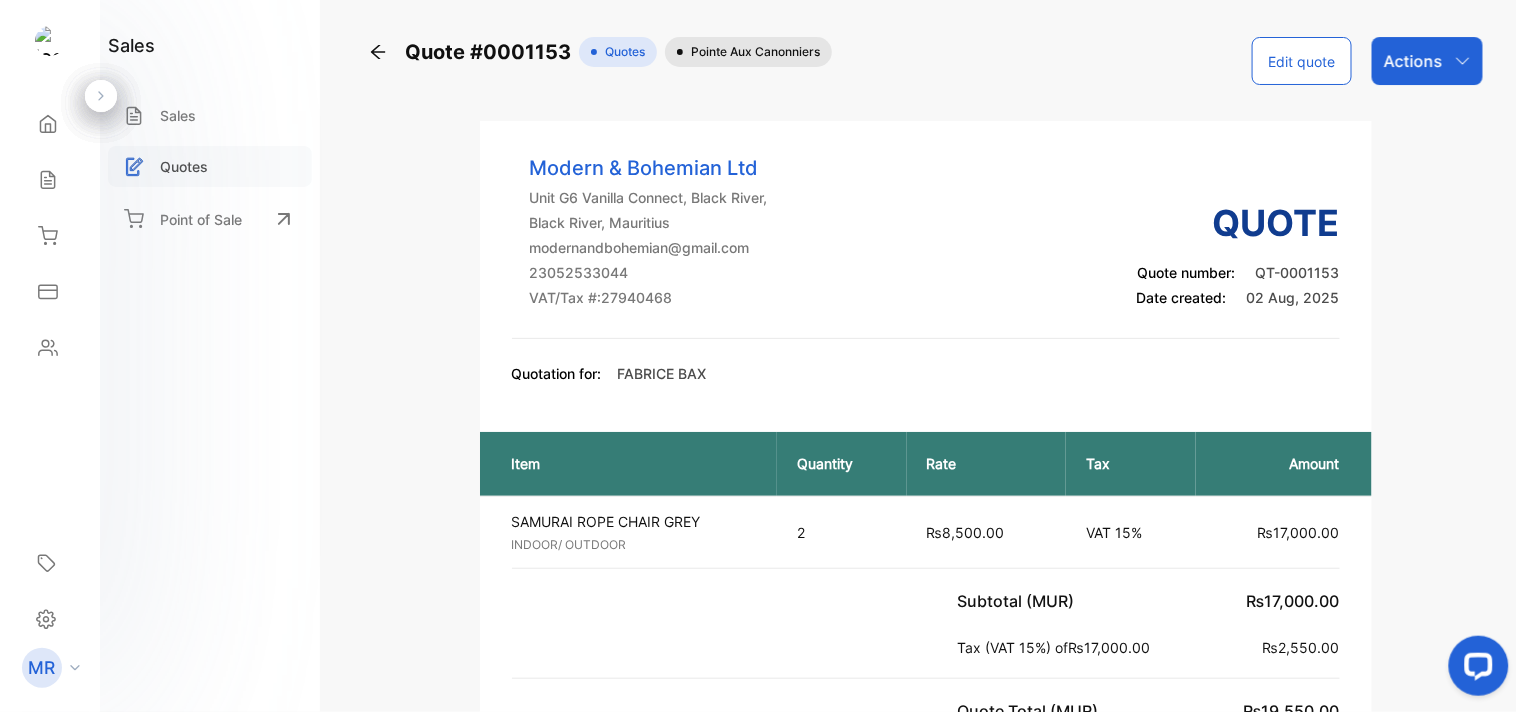 click on "Quotes" at bounding box center [210, 166] 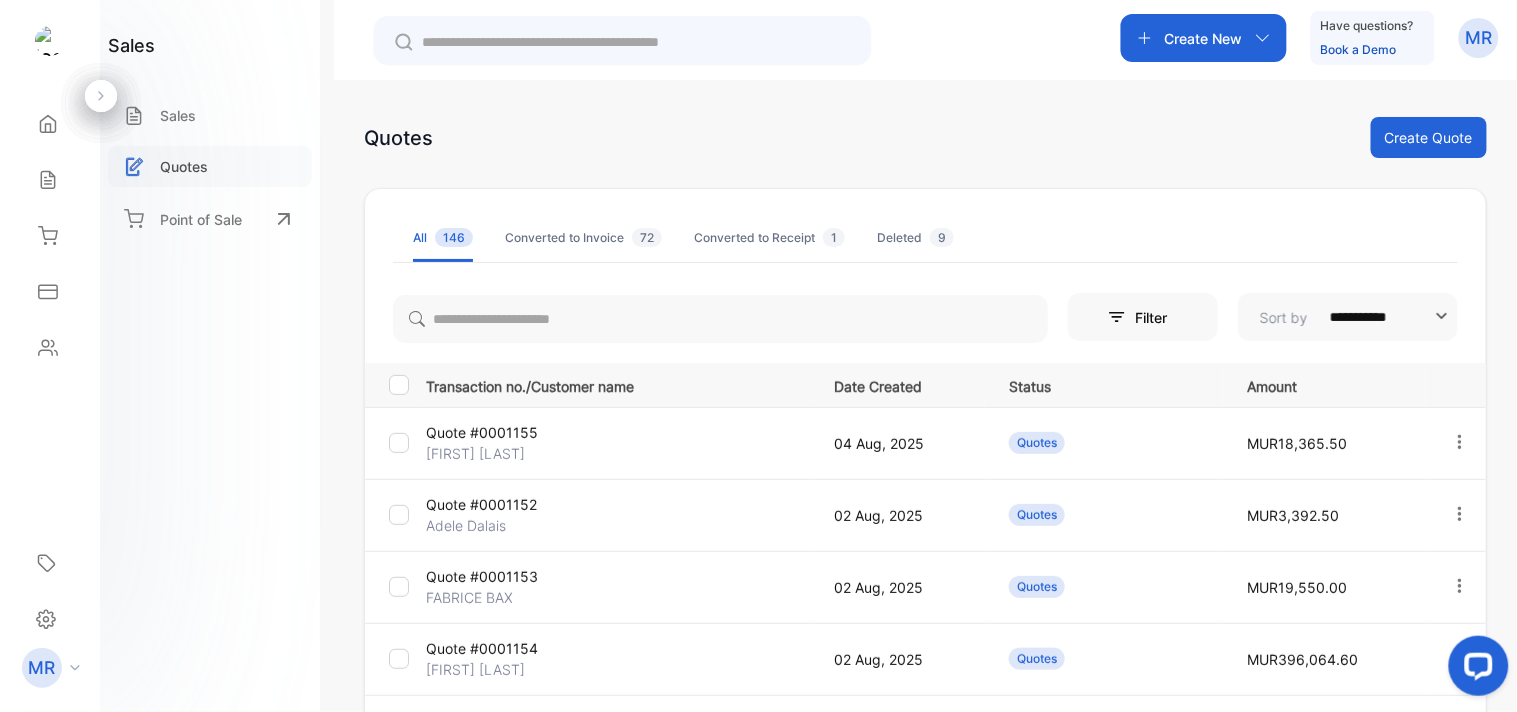 click on "Quotes" at bounding box center (184, 166) 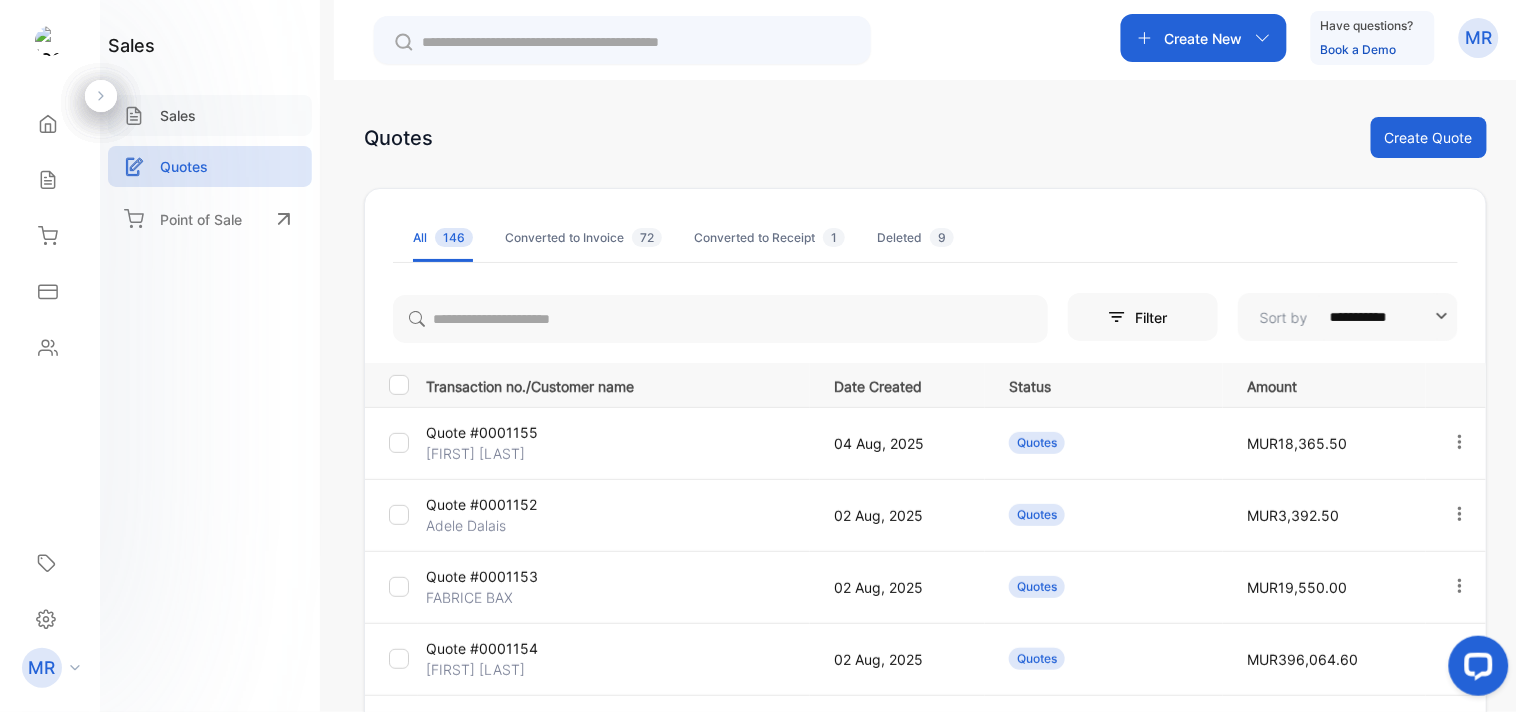 click on "Sales" at bounding box center (210, 115) 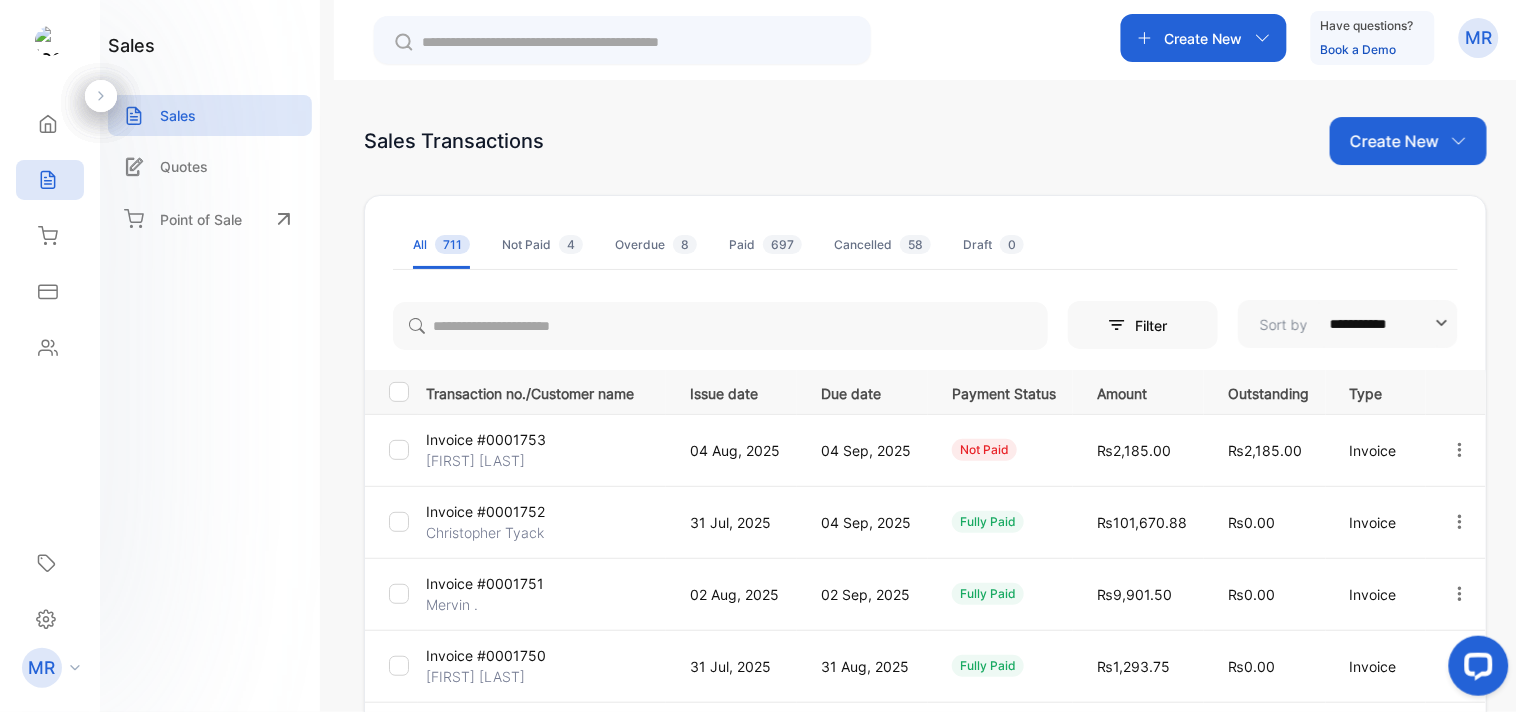 click on "Create New  Have questions? Book a Demo   MR" at bounding box center [925, 40] 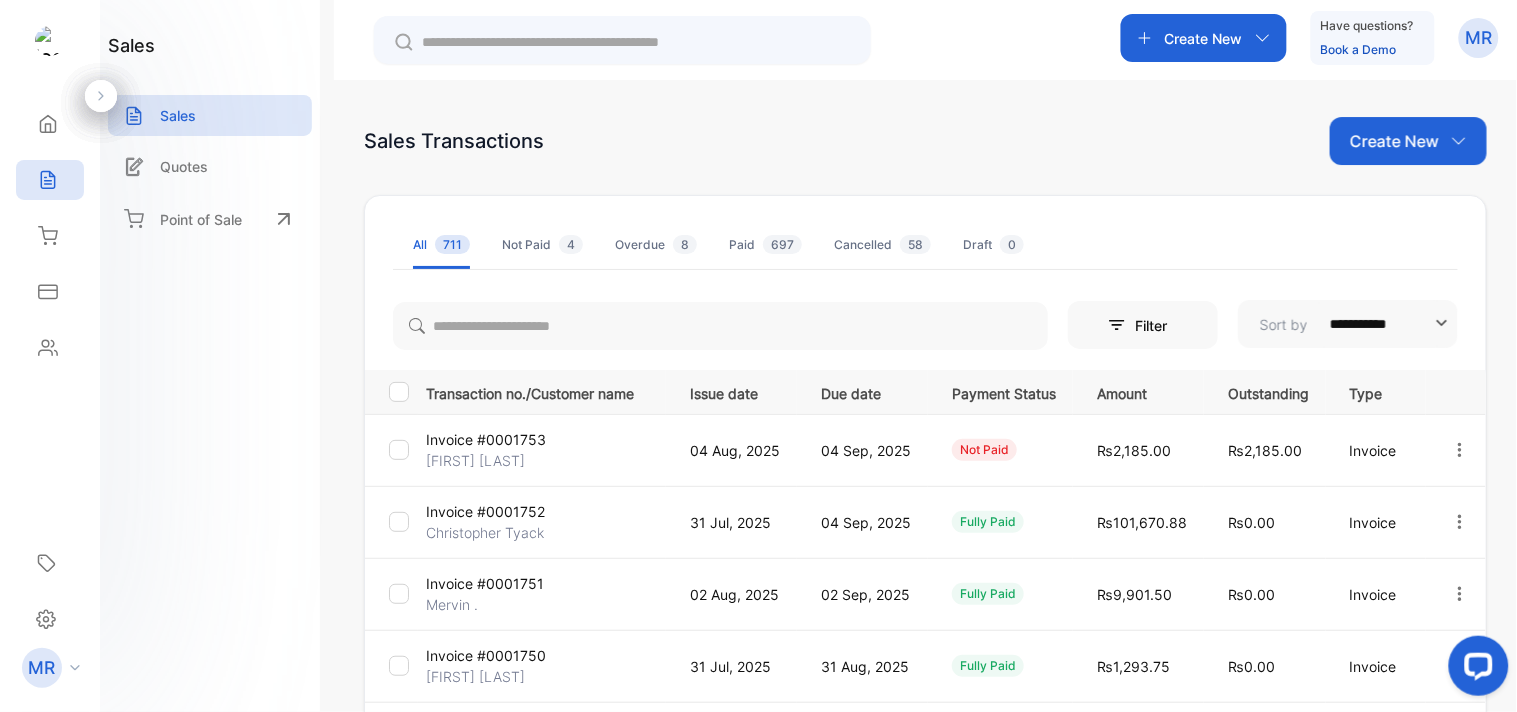 click on "**********" at bounding box center (925, 706) 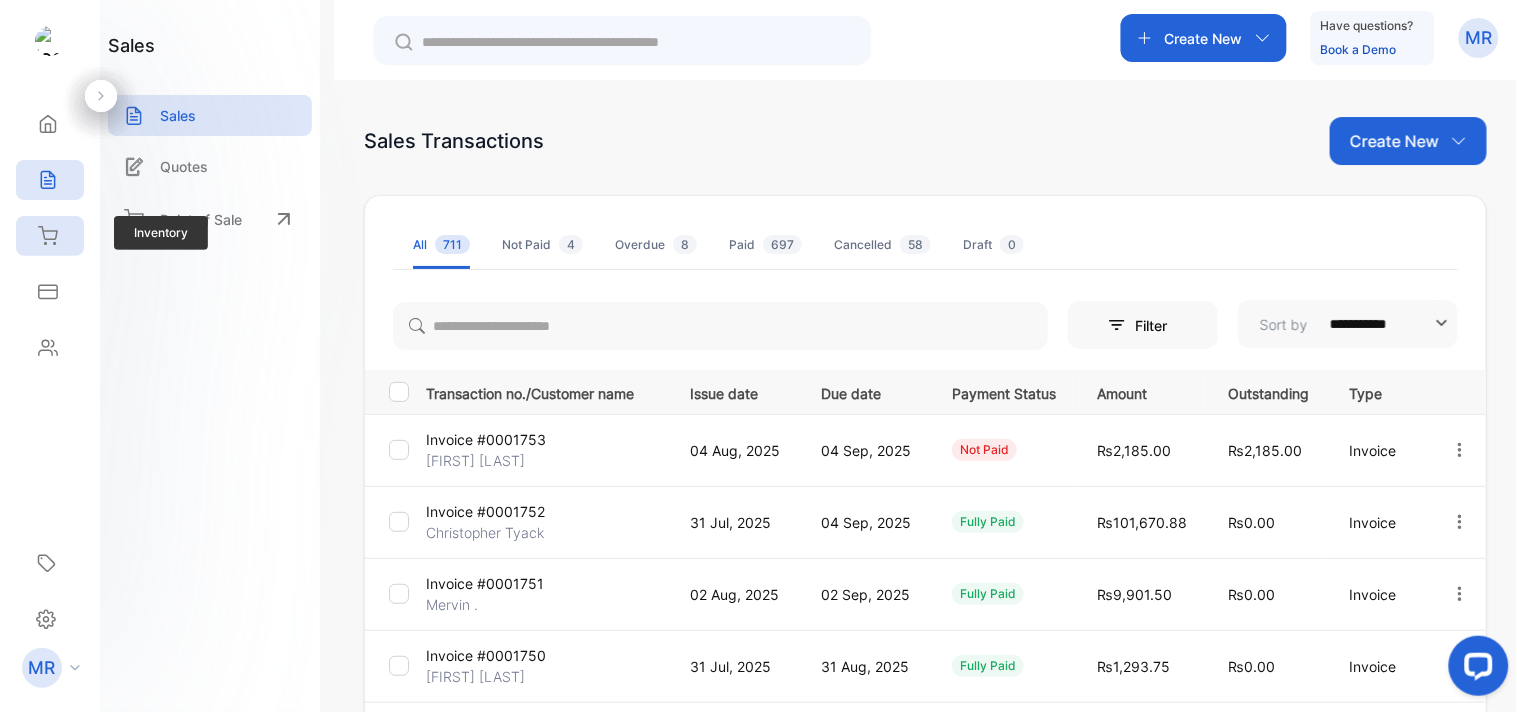 click 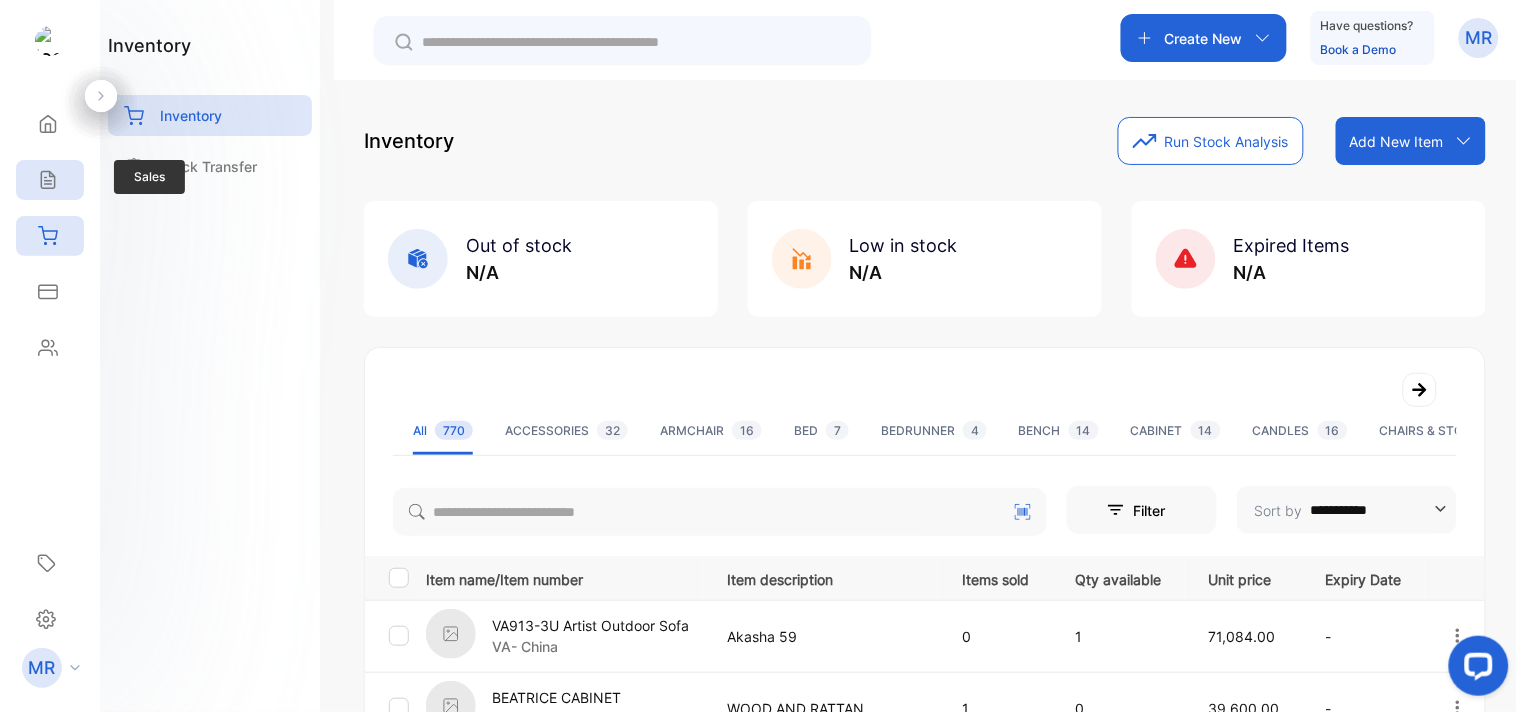click 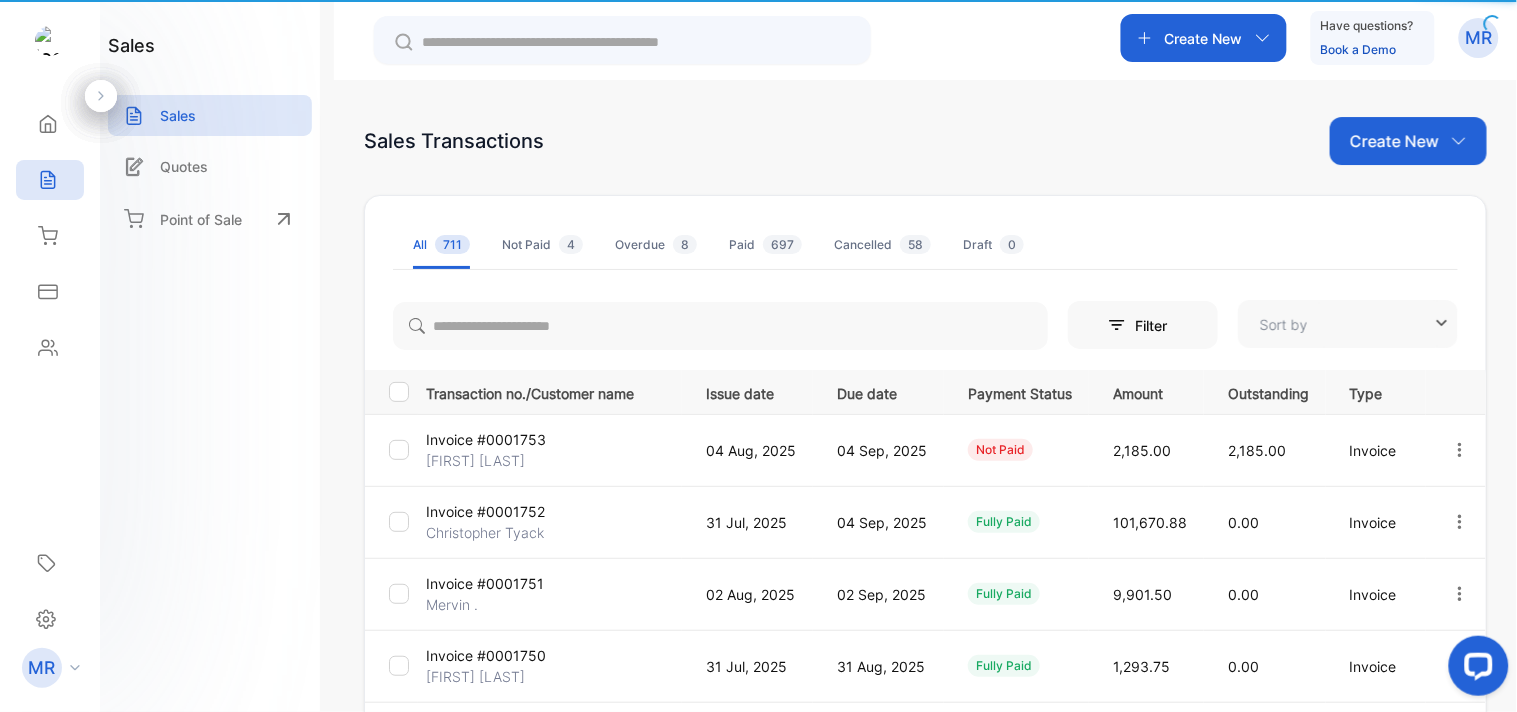 type on "**********" 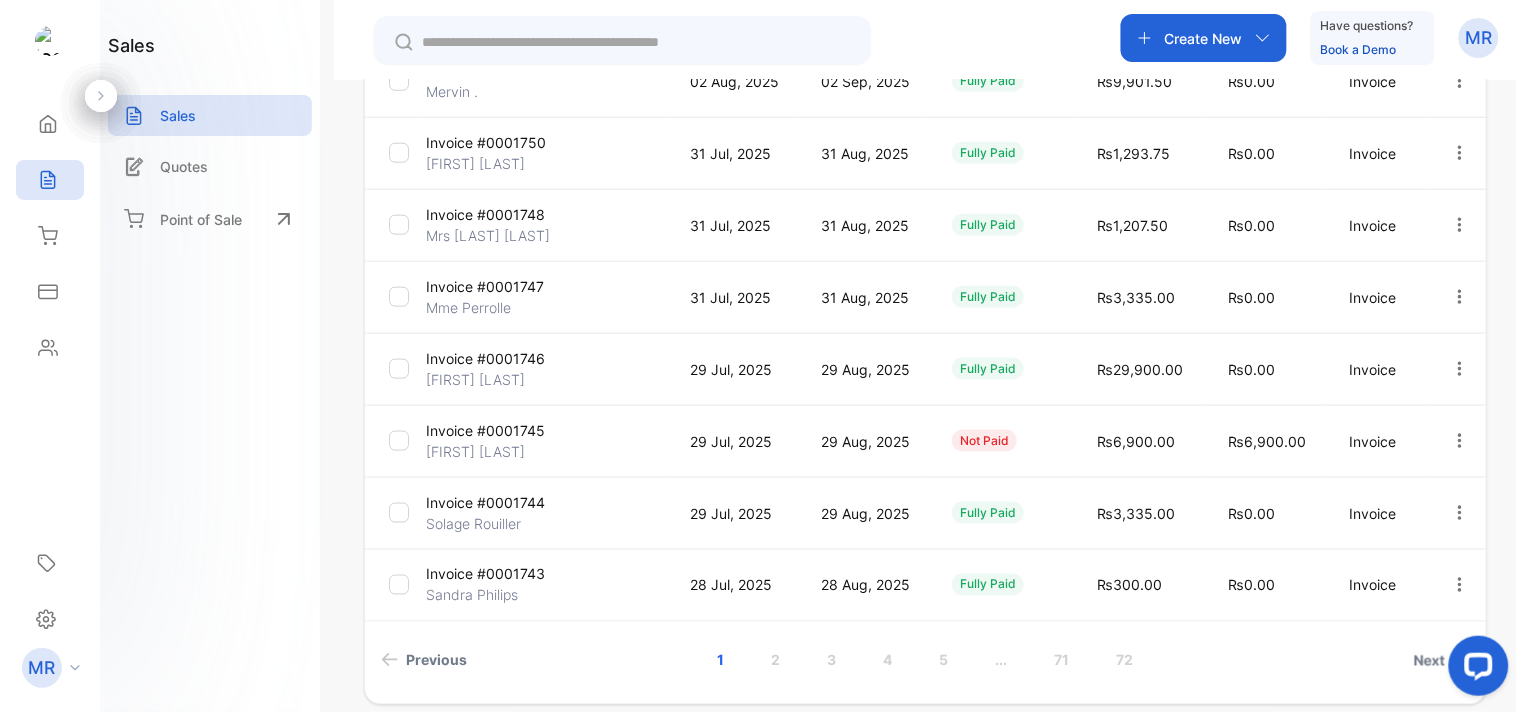 scroll, scrollTop: 514, scrollLeft: 0, axis: vertical 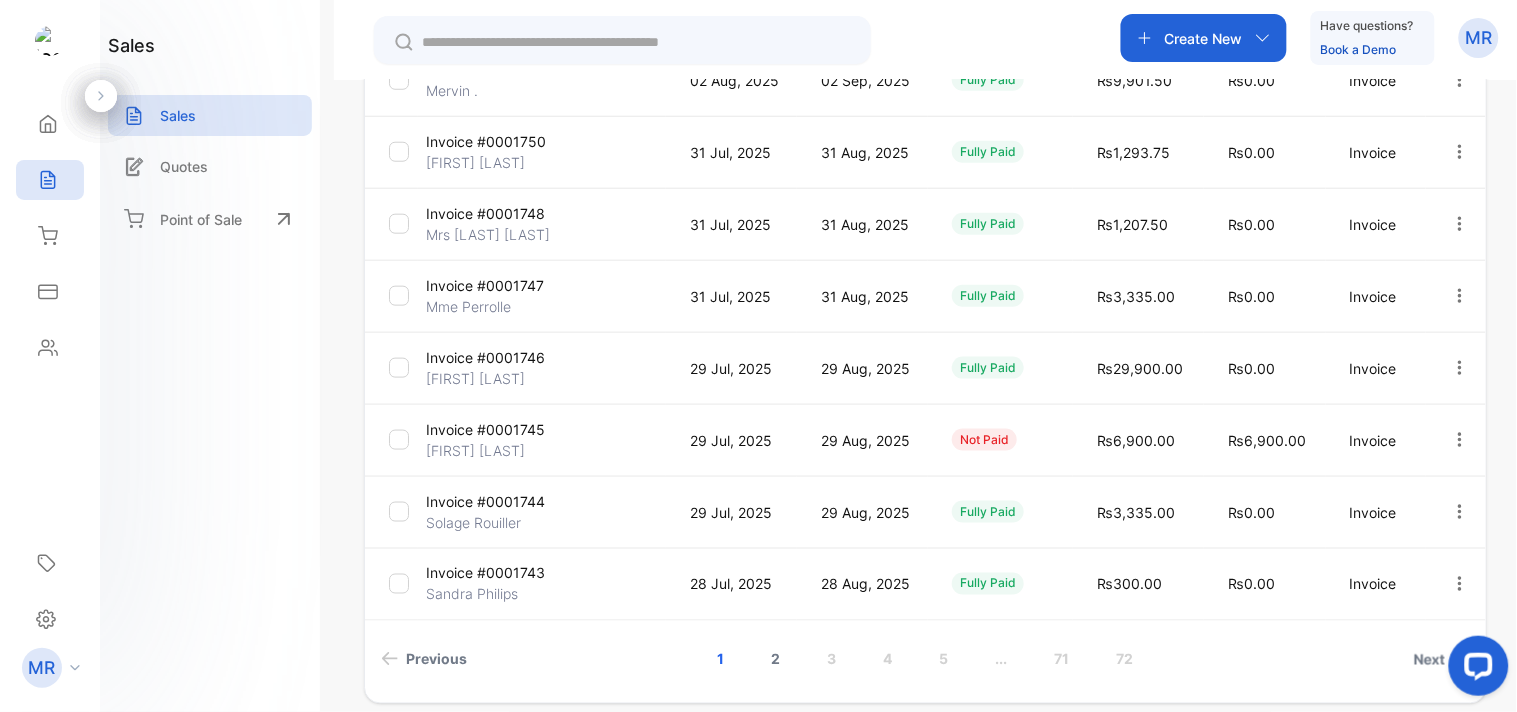 click on "2" at bounding box center (776, 659) 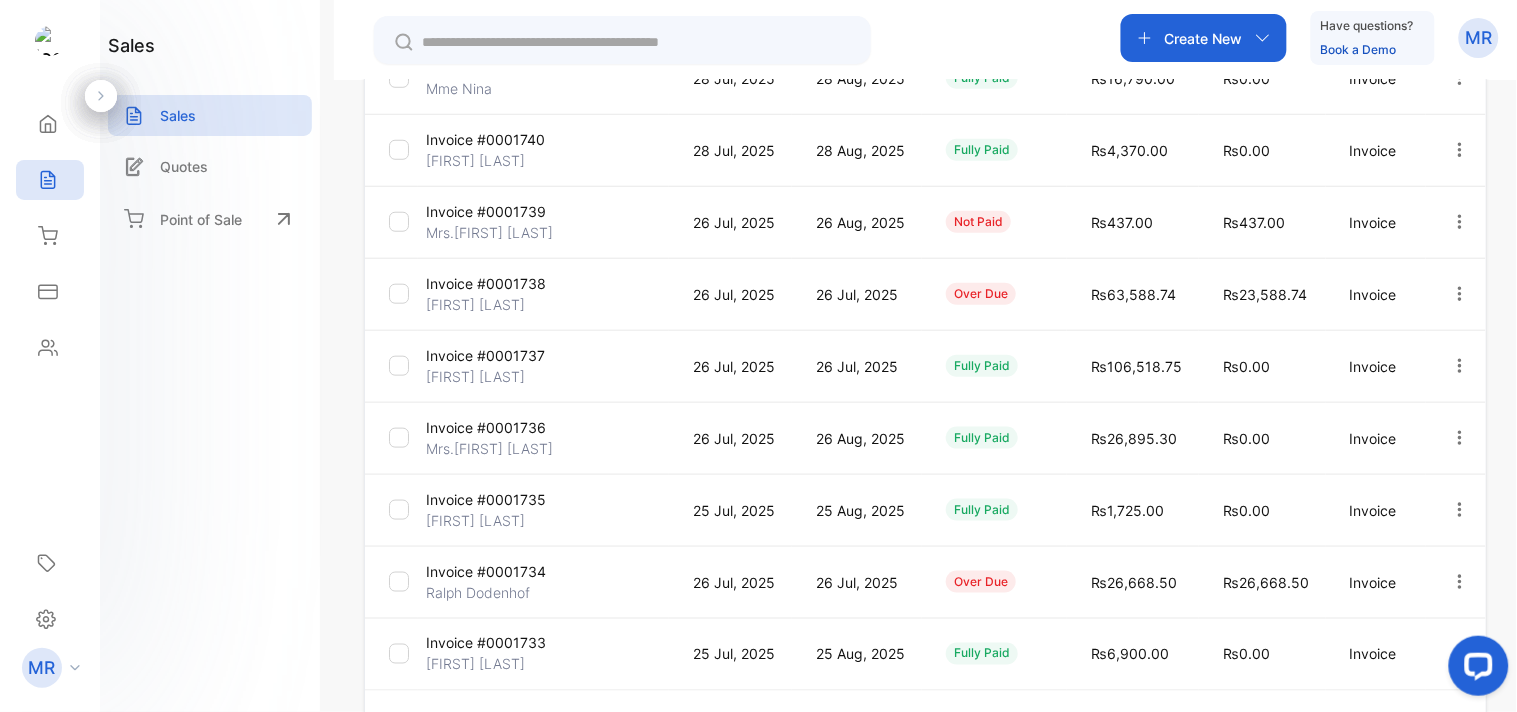 scroll, scrollTop: 598, scrollLeft: 0, axis: vertical 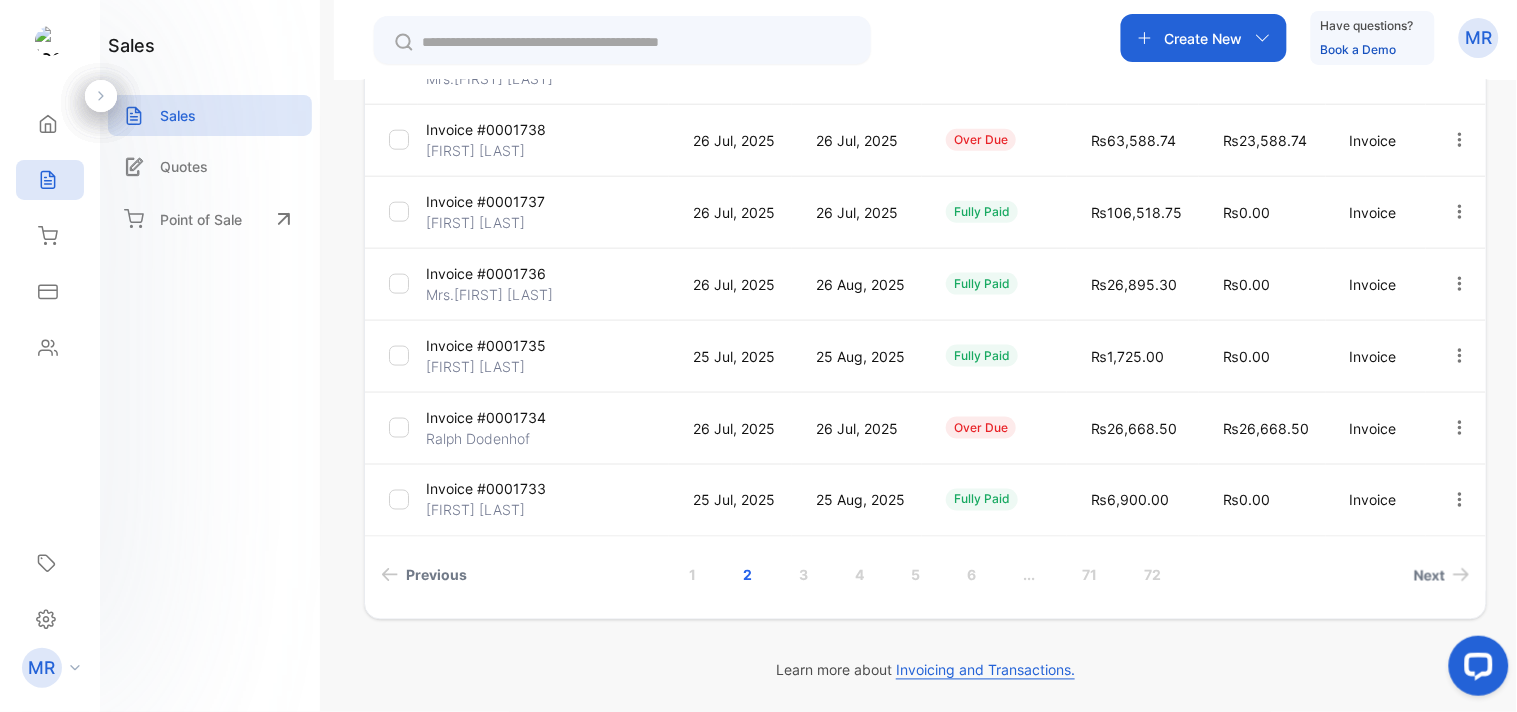 click 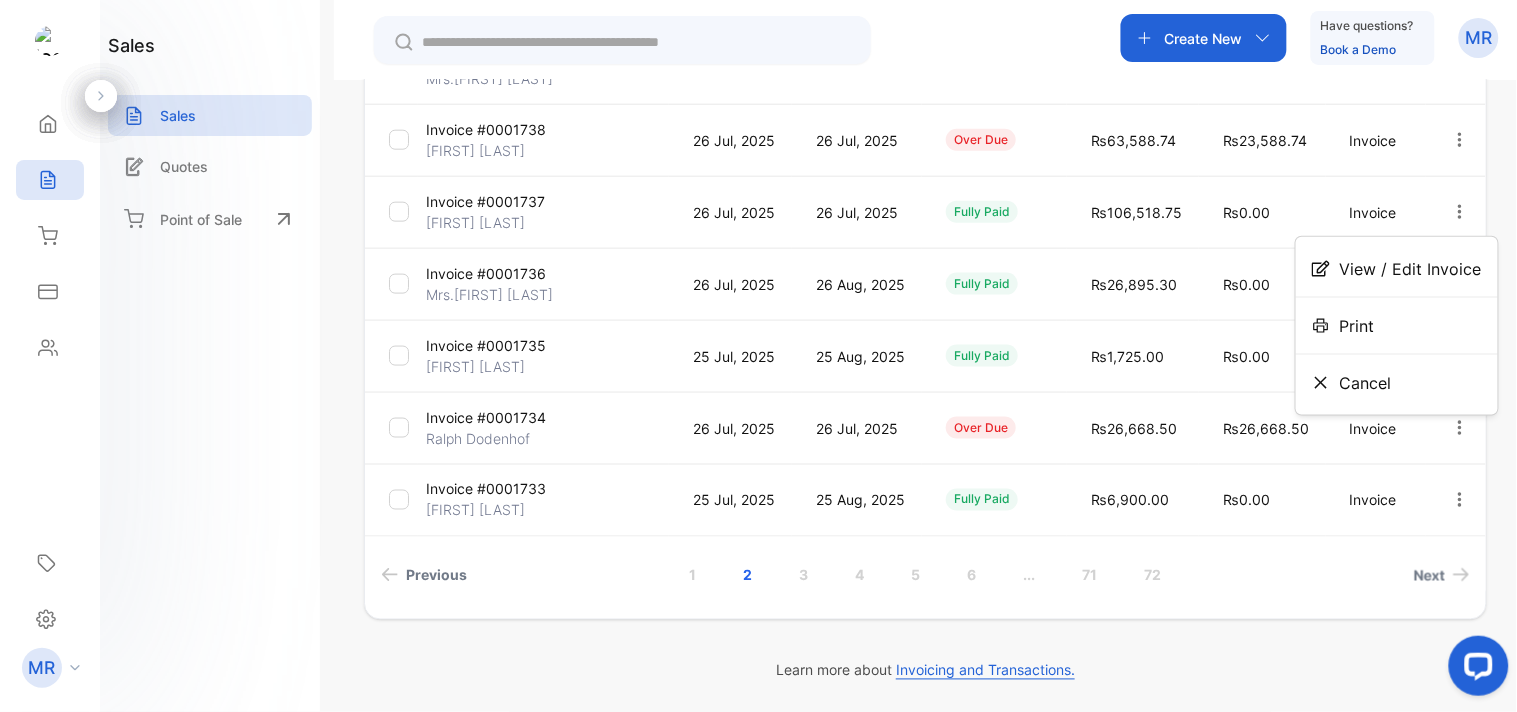 click 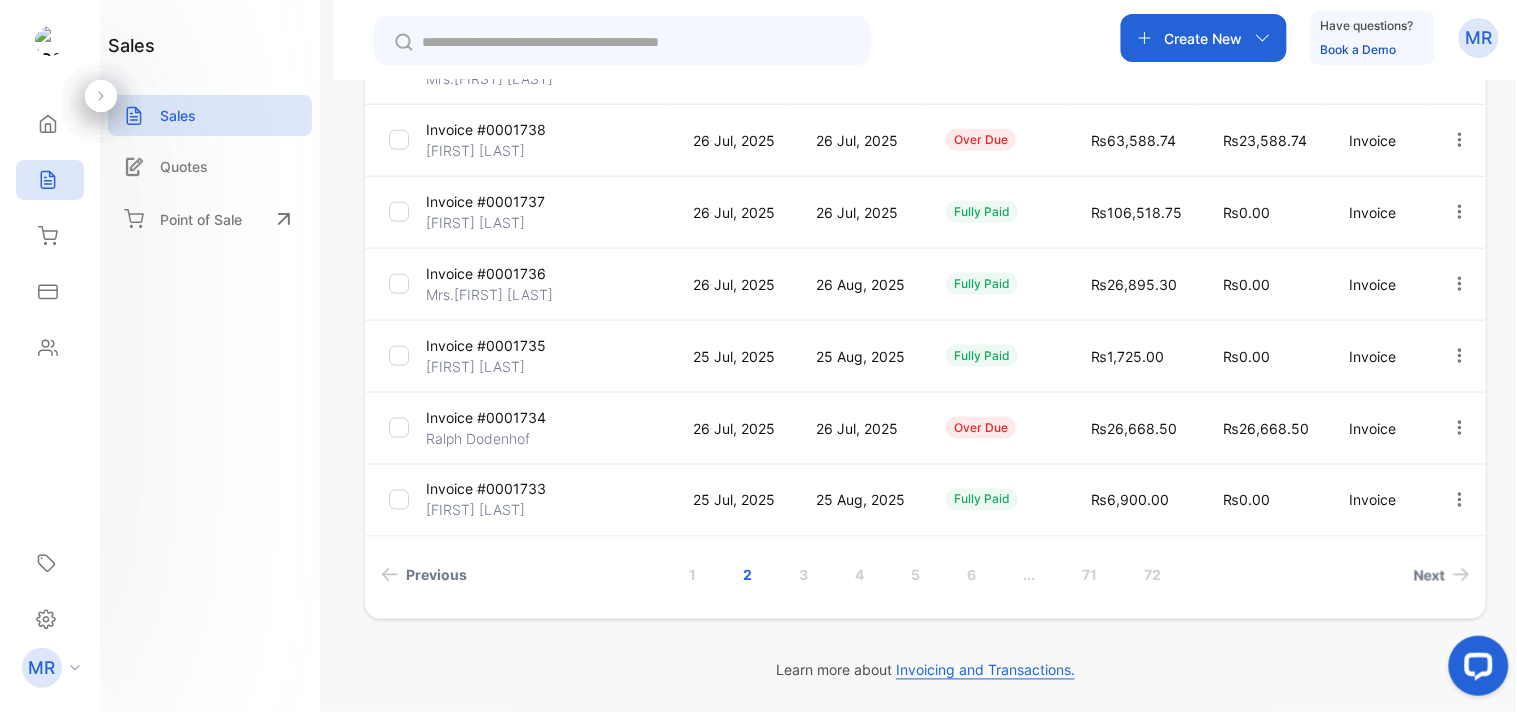 scroll, scrollTop: 0, scrollLeft: 3, axis: horizontal 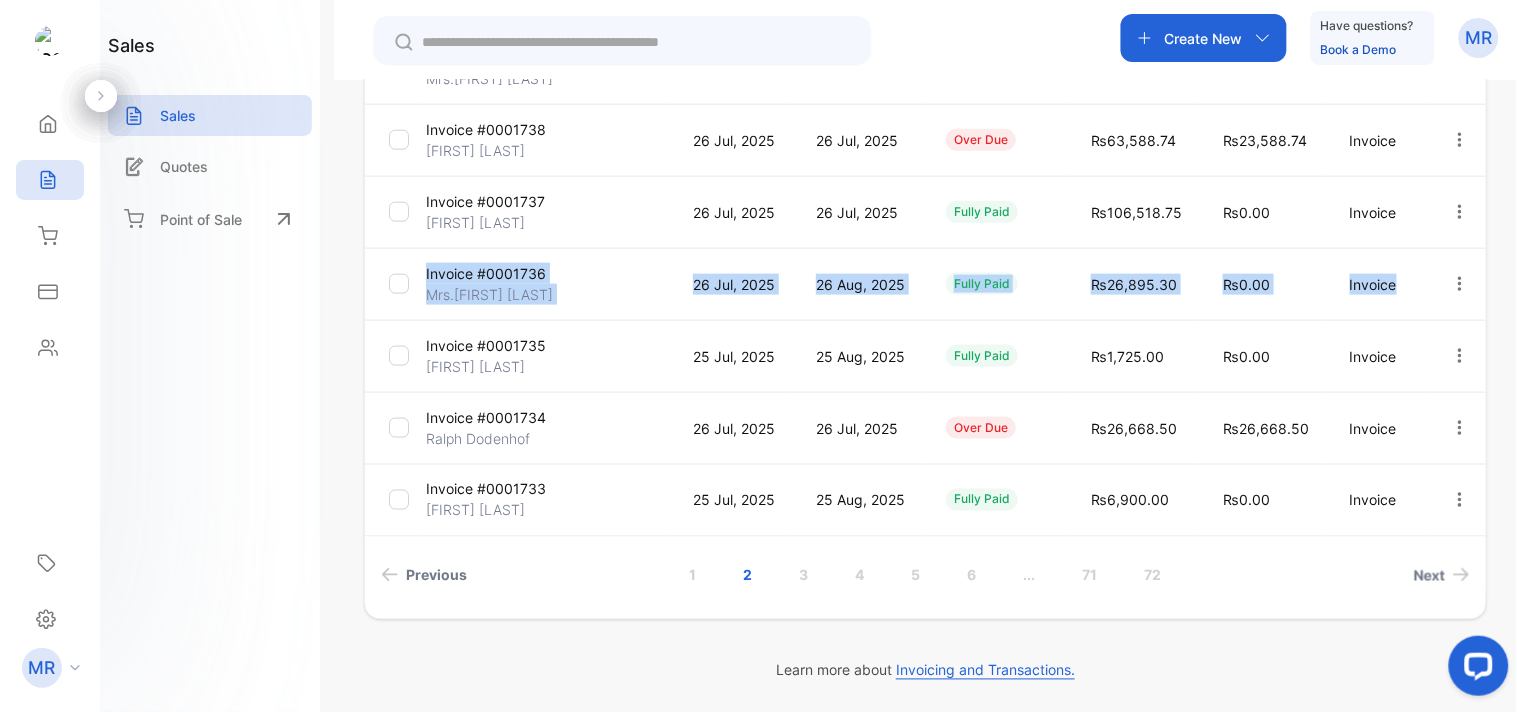 drag, startPoint x: 1401, startPoint y: 280, endPoint x: 1447, endPoint y: 208, distance: 85.44004 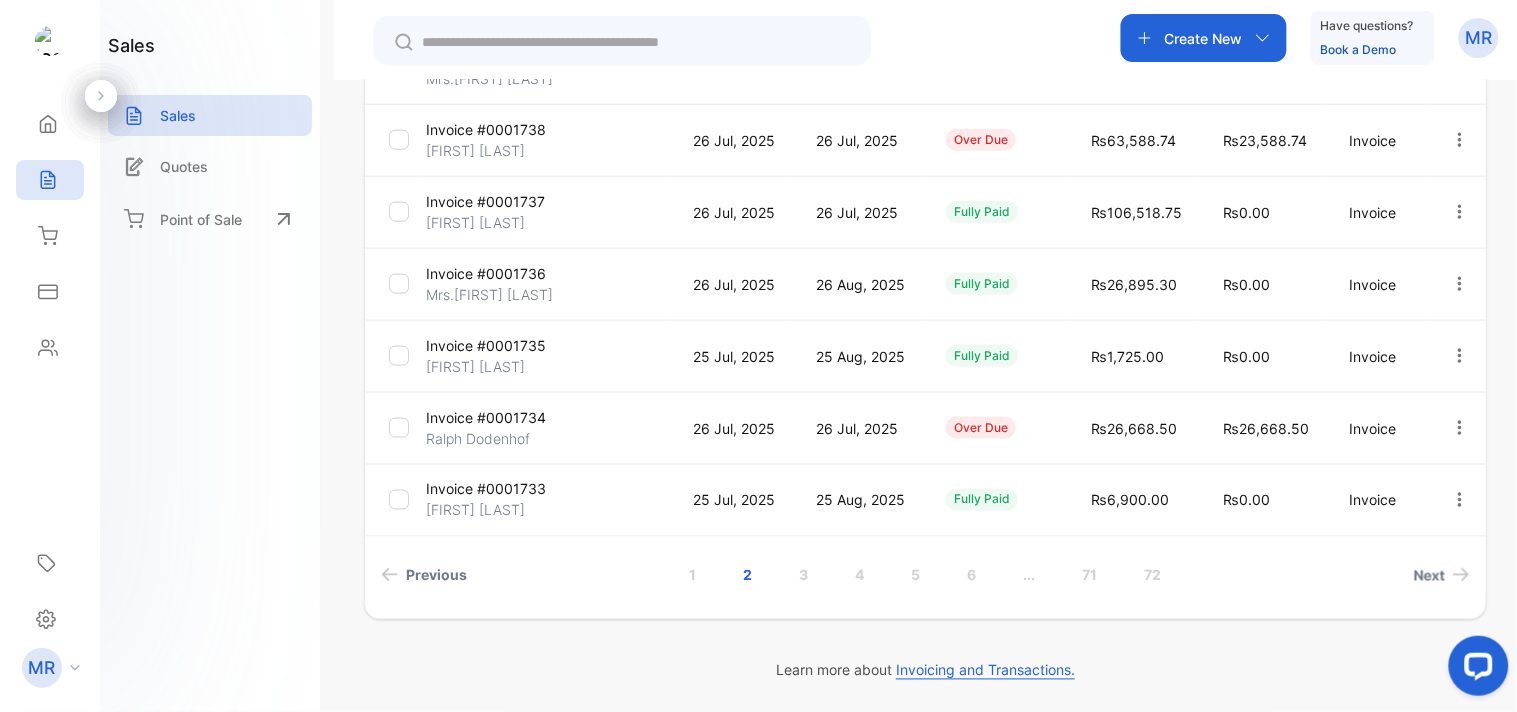 click on "**********" at bounding box center [925, 100] 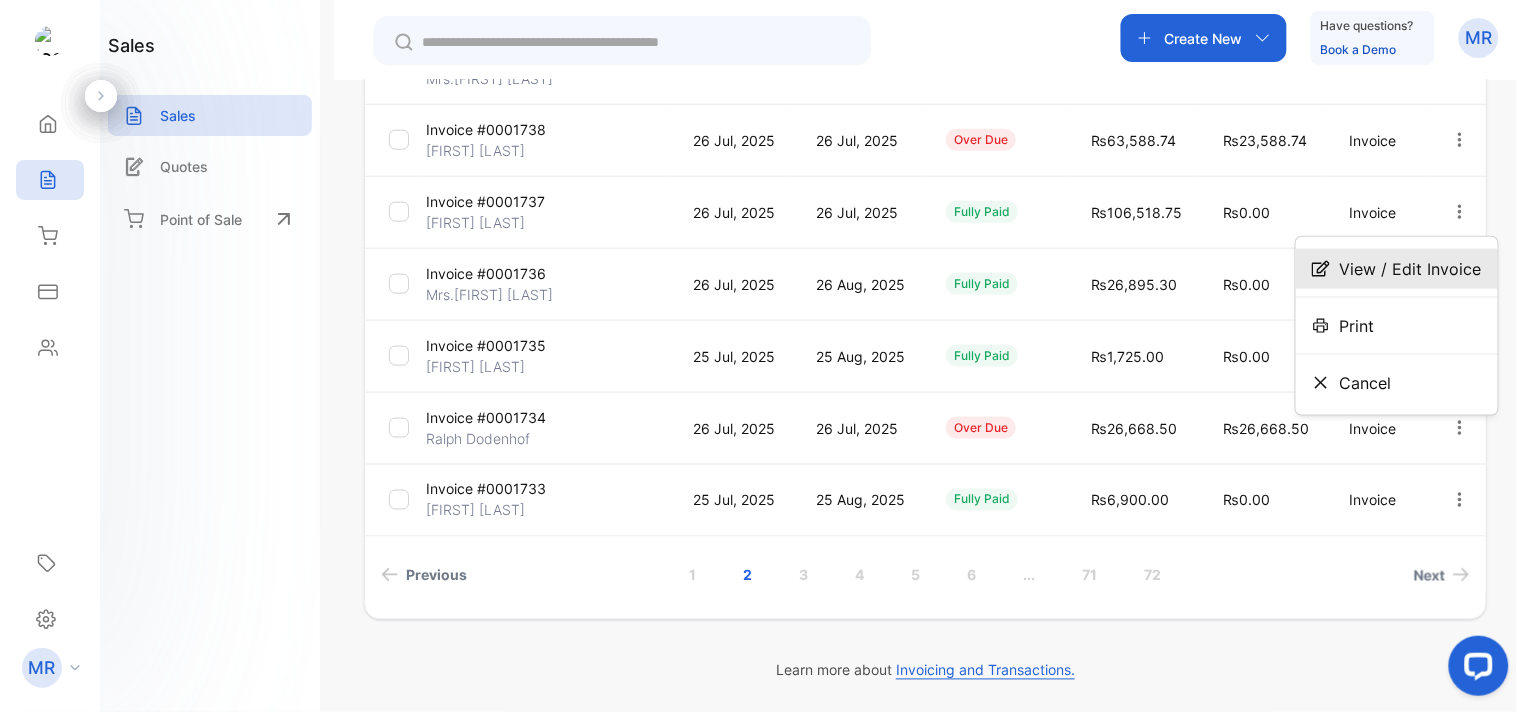 click on "View / Edit Invoice" at bounding box center [1397, 269] 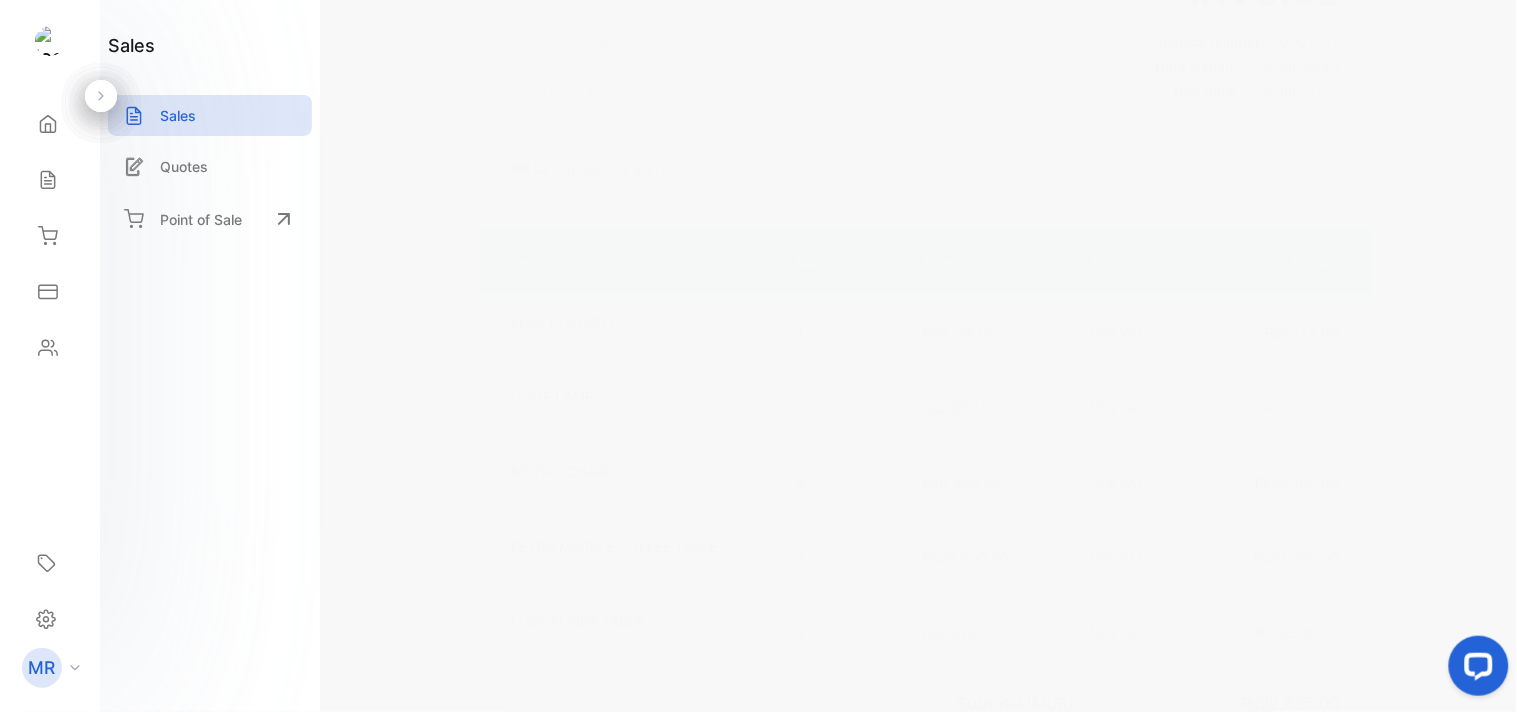 scroll, scrollTop: 0, scrollLeft: 0, axis: both 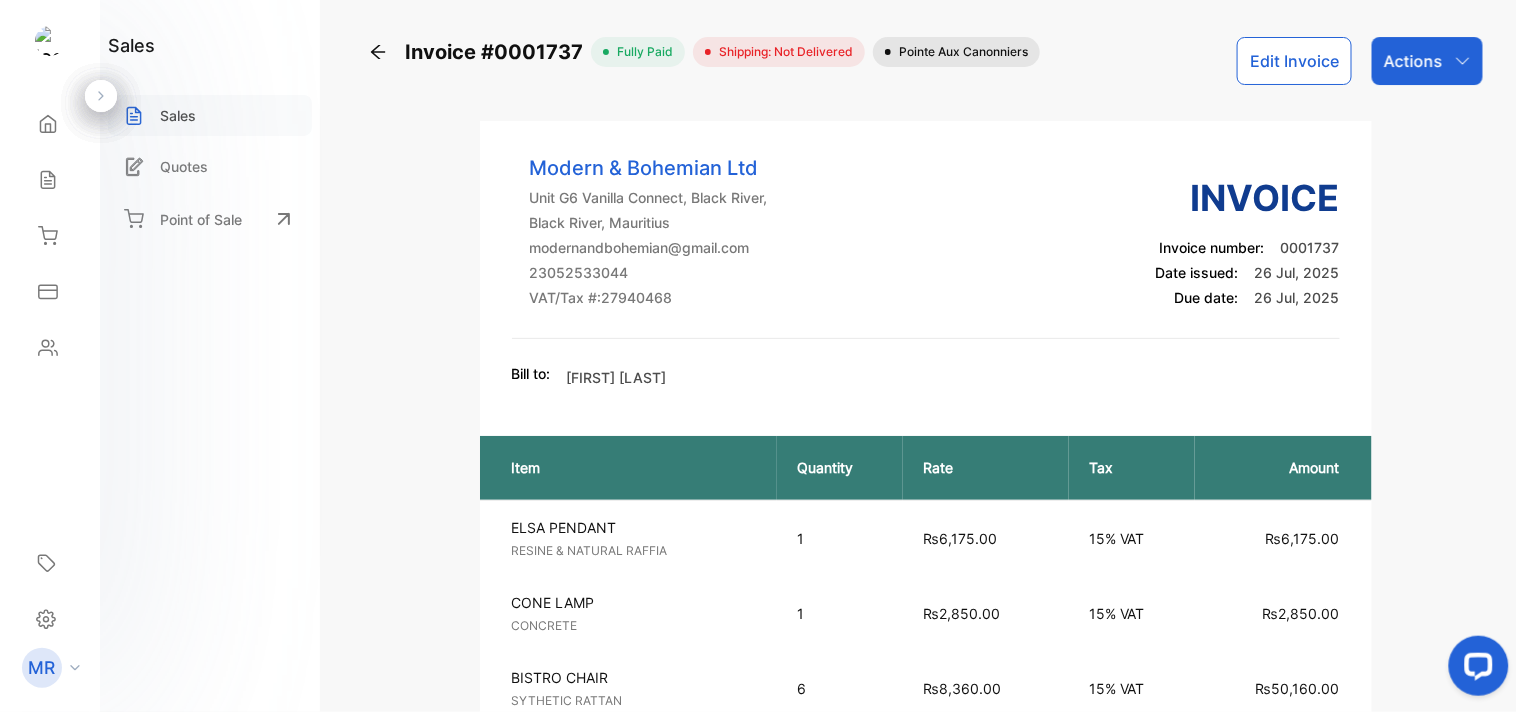 click on "Sales" at bounding box center (178, 115) 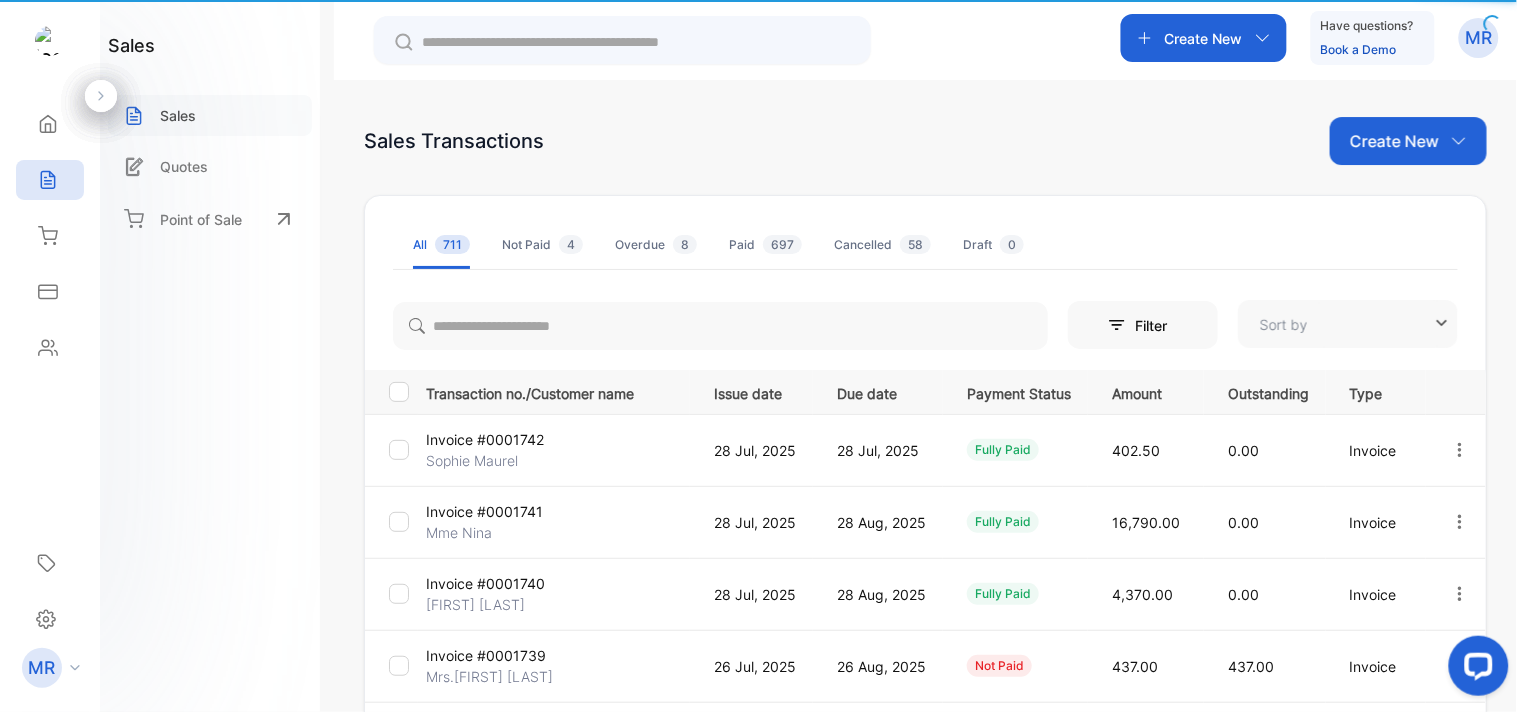 type on "**********" 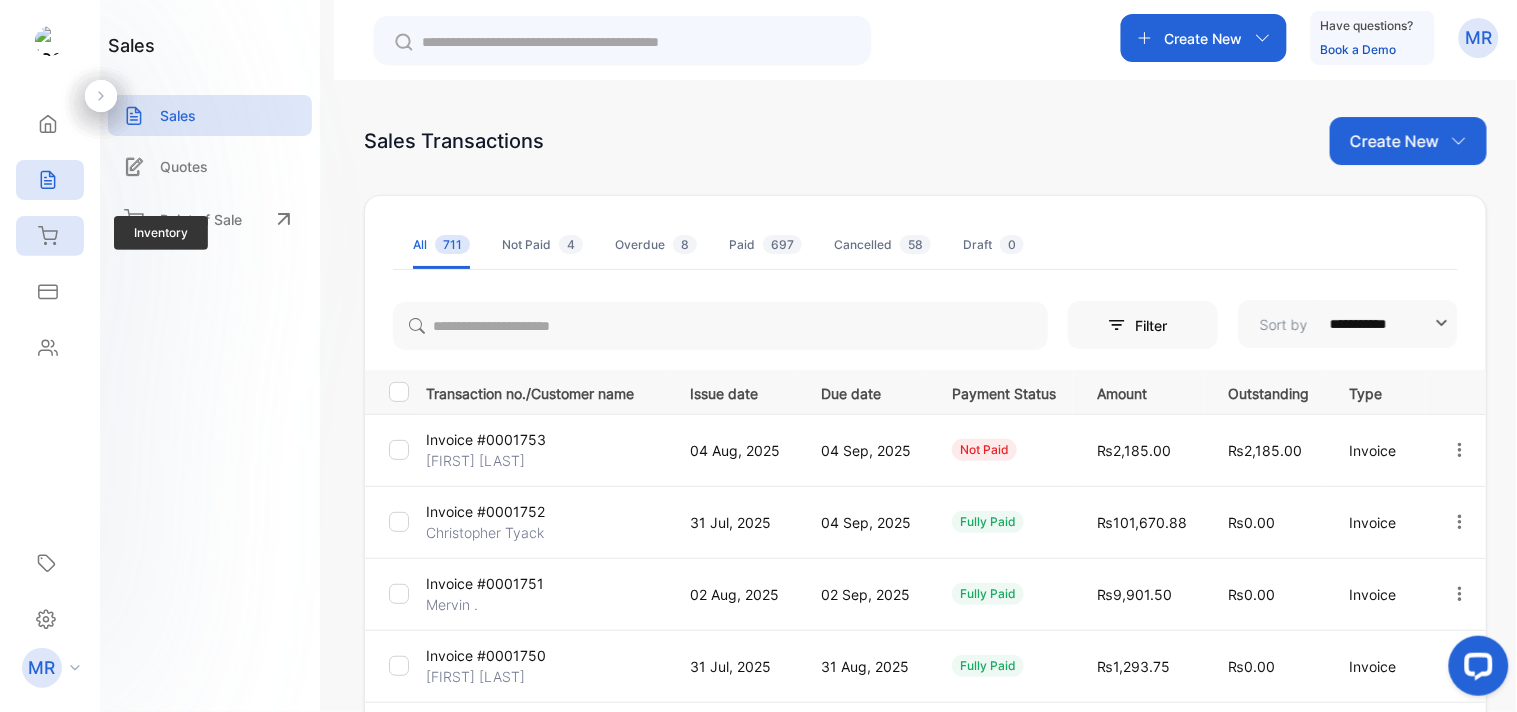 click on "Inventory" at bounding box center [45, 236] 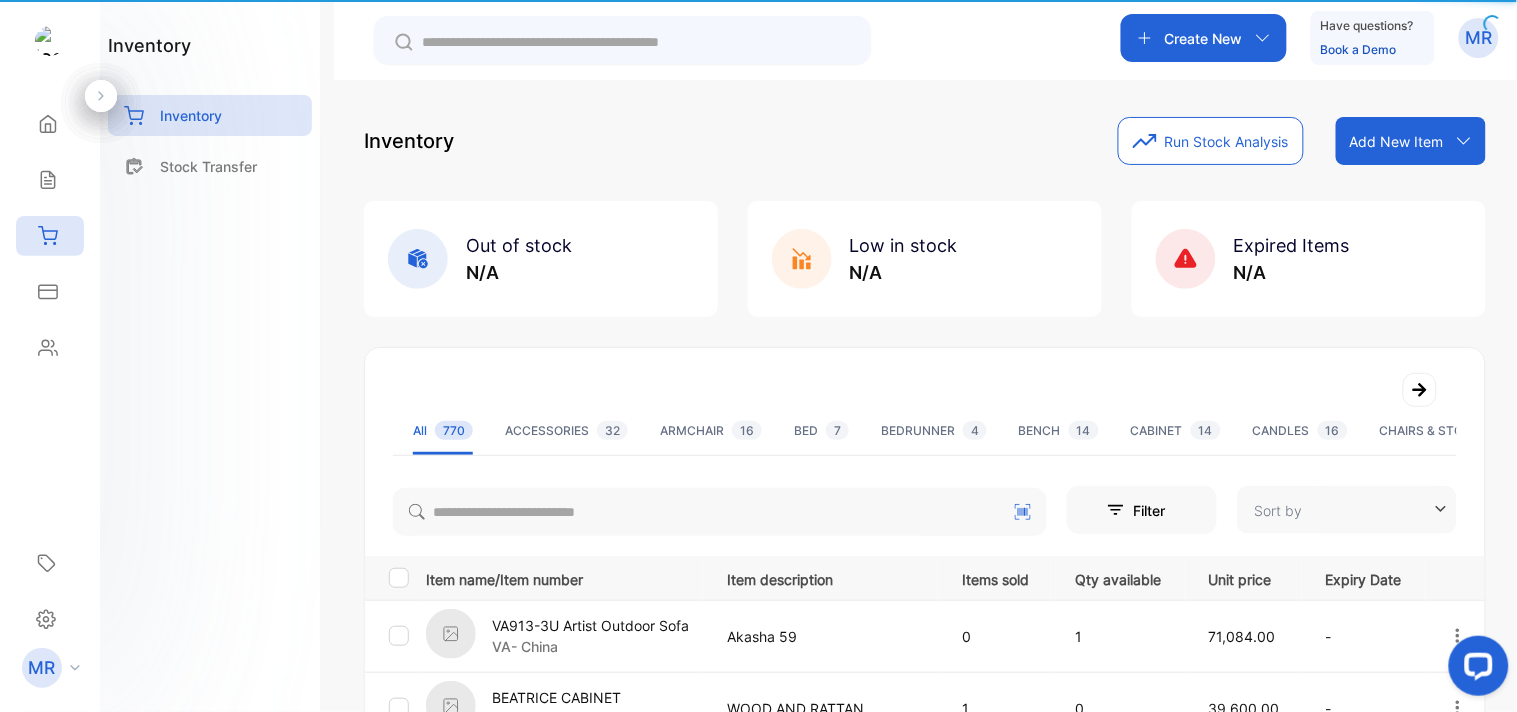 type on "**********" 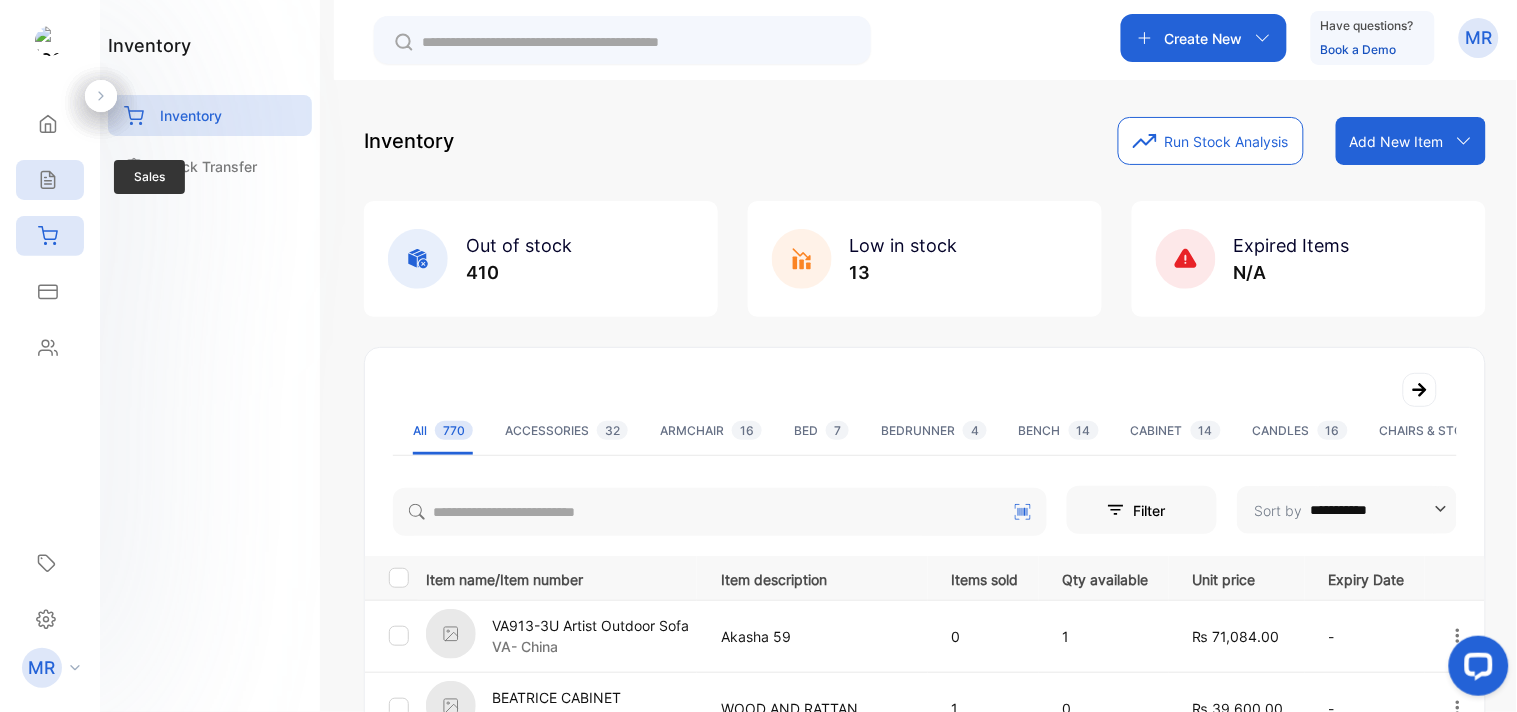 click 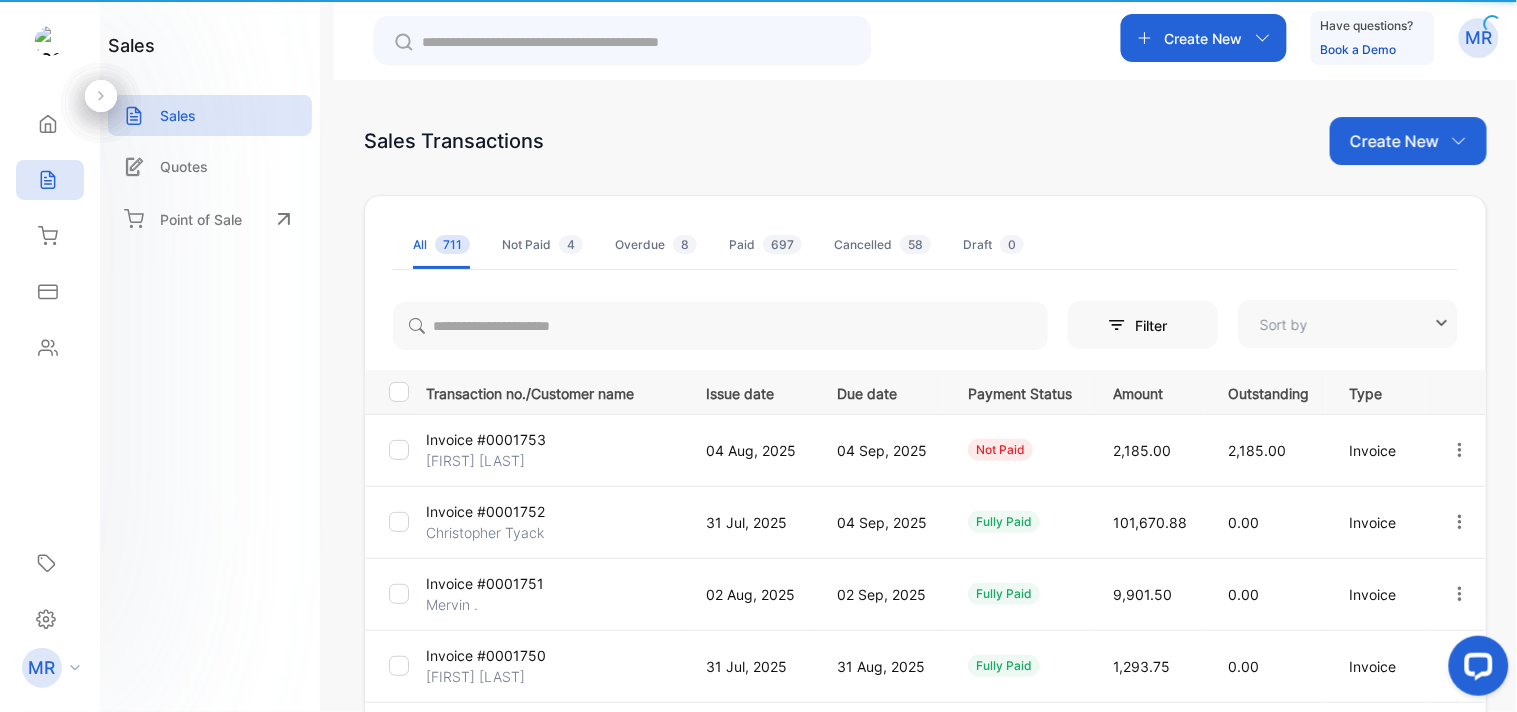 type on "**********" 